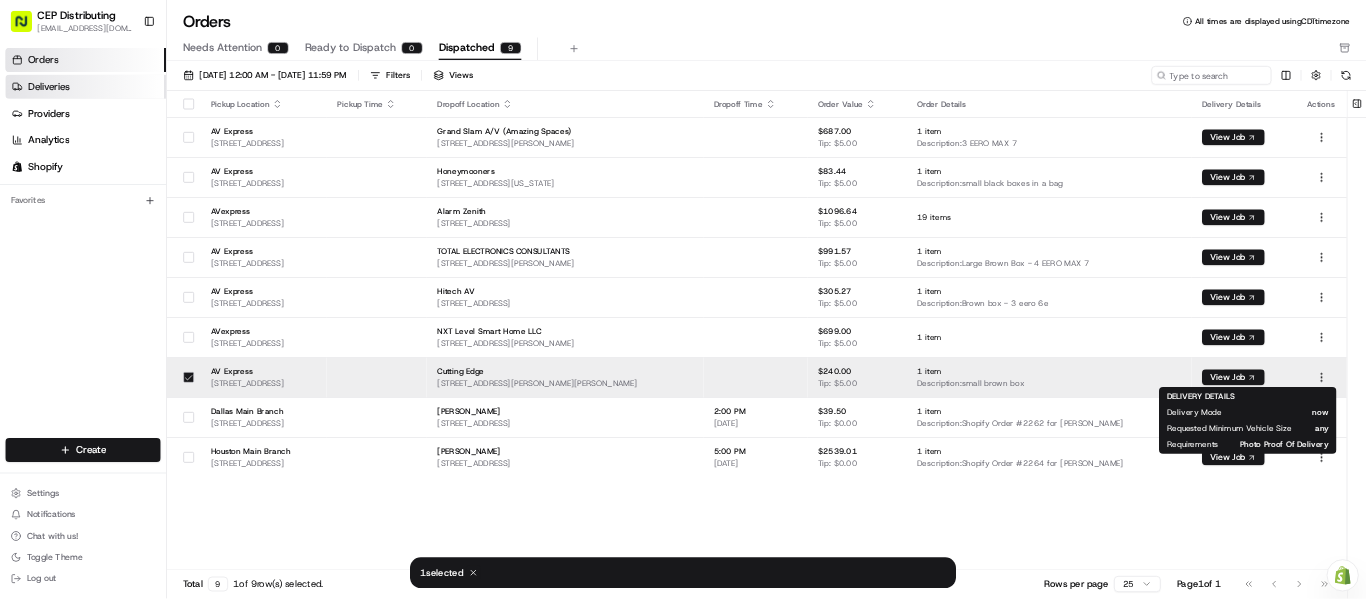 scroll, scrollTop: 0, scrollLeft: 0, axis: both 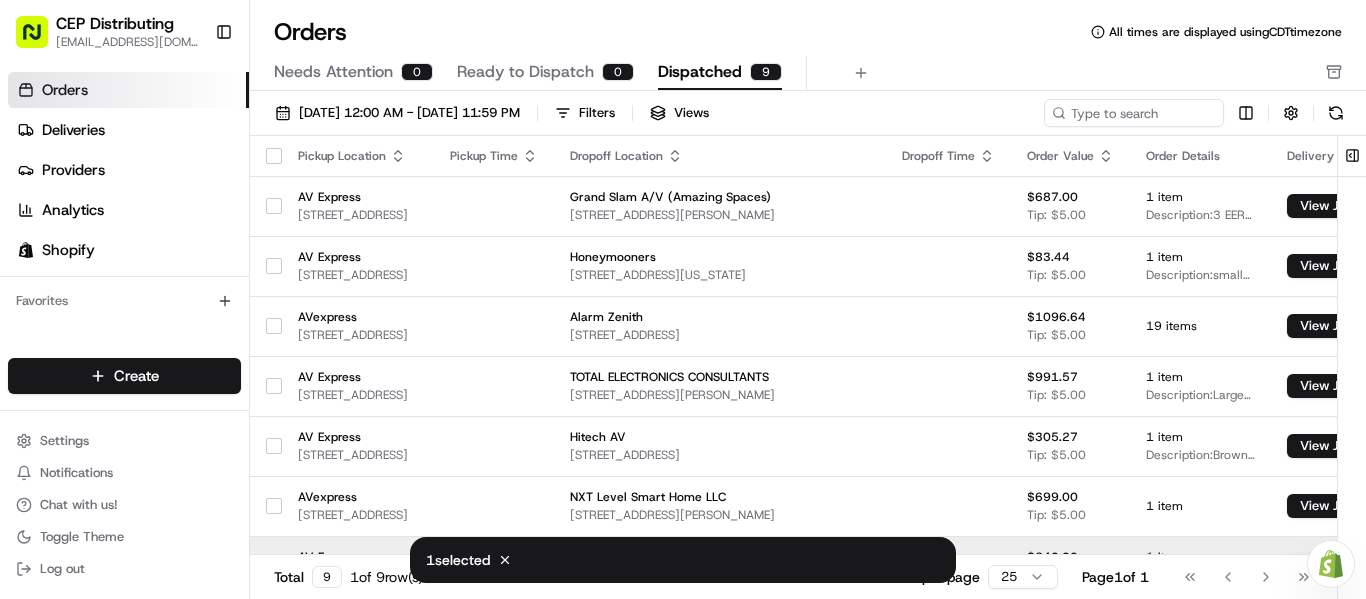 drag, startPoint x: 1938, startPoint y: 0, endPoint x: 911, endPoint y: 17, distance: 1027.1407 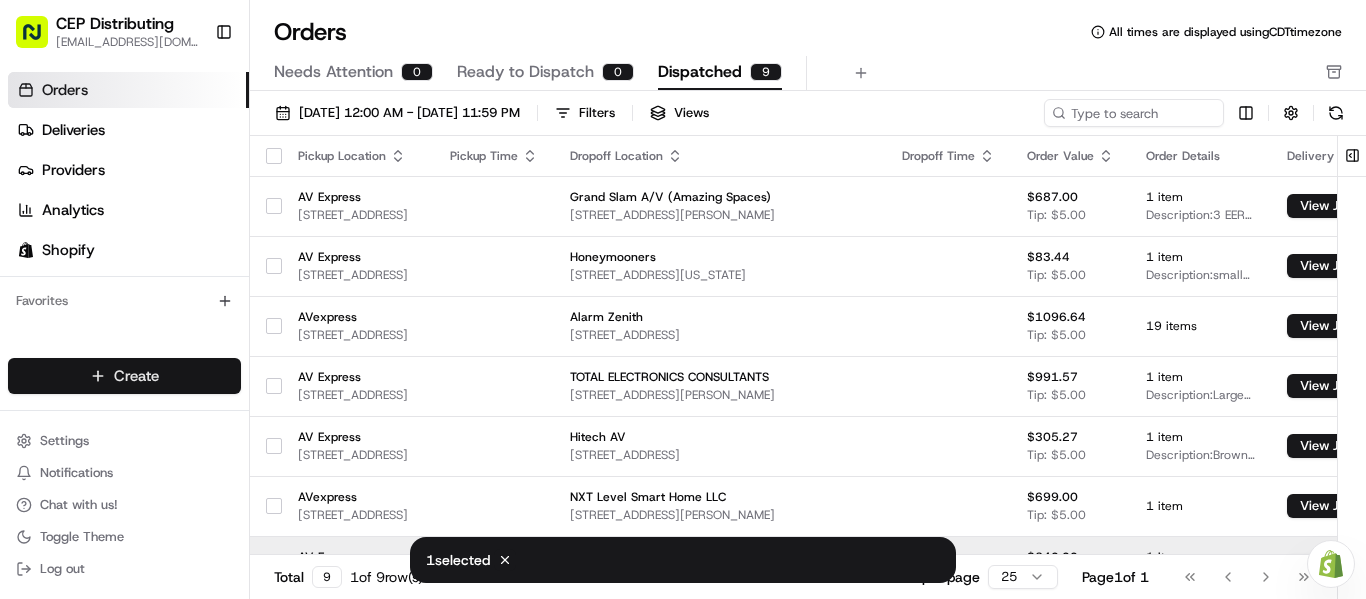 click on "CEP Distributing seniece@avexpress.net Toggle Sidebar Orders Deliveries Providers Analytics Shopify Favorites Main Menu Members & Organization Organization Users Roles Preferences Customization Tracking Orchestration Automations Locations Pickup Locations Dropoff Locations Billing Billing Refund Requests Integrations Notification Triggers Webhooks API Keys Request Logs Create Settings Notifications Chat with us! Toggle Theme Log out Need help with your Shopify Onboarding? Reach out to Support by clicking this button! Orders All times are displayed using  CDT  timezone Needs Attention 0 Ready to Dispatch 0 Dispatched 9 07/01/2025 12:00 AM - 07/31/2025 11:59 PM Filters Views 1  selected Cancel Pickup Location Pickup Time Dropoff Location Dropoff Time Order Value Order Details Delivery Details Actions AV Express 8720 Westpark Dr B, Houston, TX 77063, USA Grand Slam A/V (Amazing Spaces) 9040 Louetta Rd #4001, Spring, TX 77379, USA $687.00 Tip: $5.00 1   item Description:  3 EERO MAX 7 View Job 1" at bounding box center [683, 299] 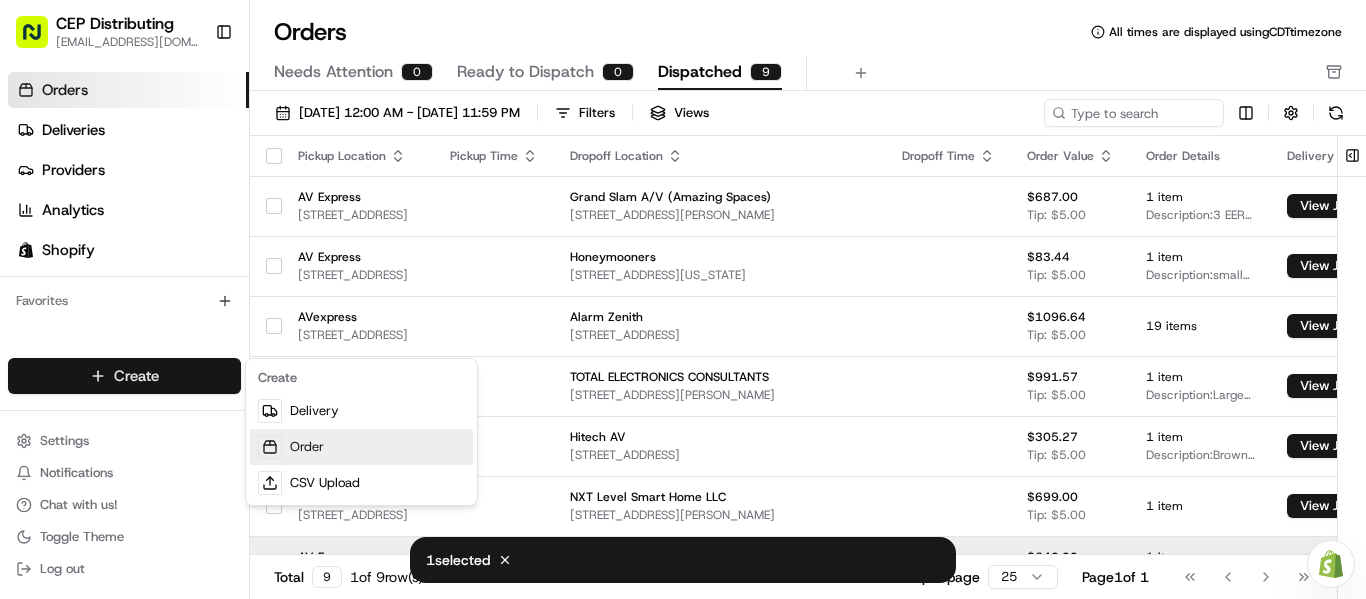 click on "Order" at bounding box center (361, 447) 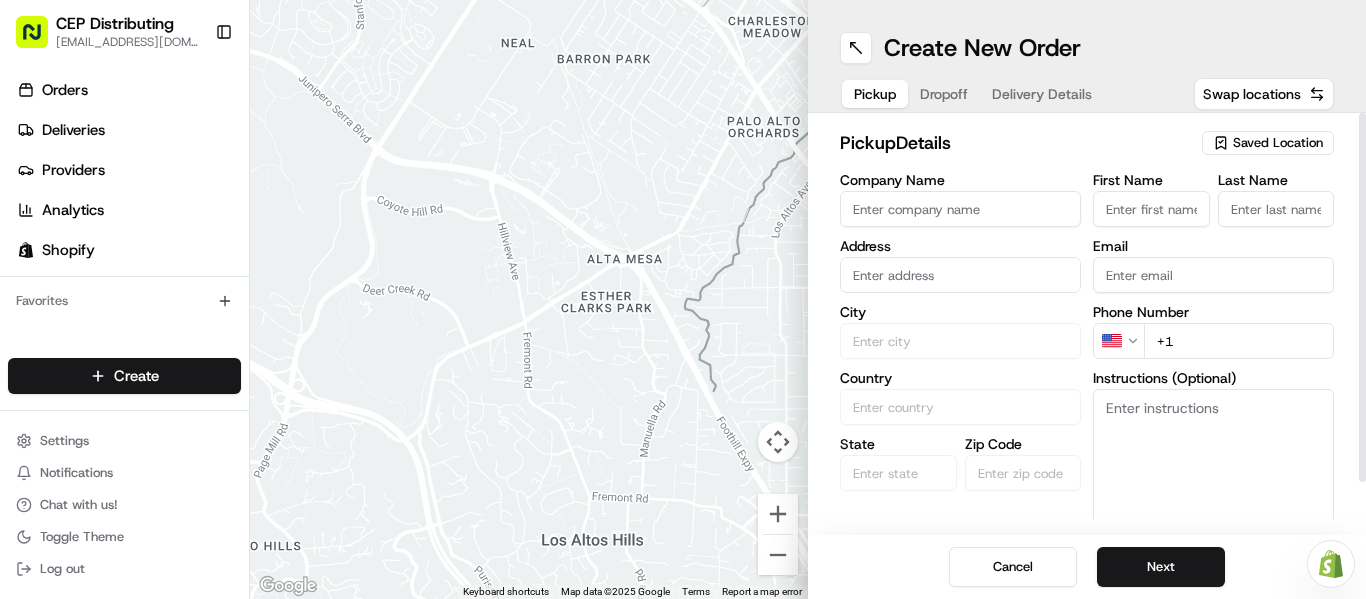 click on "Company Name" at bounding box center [960, 209] 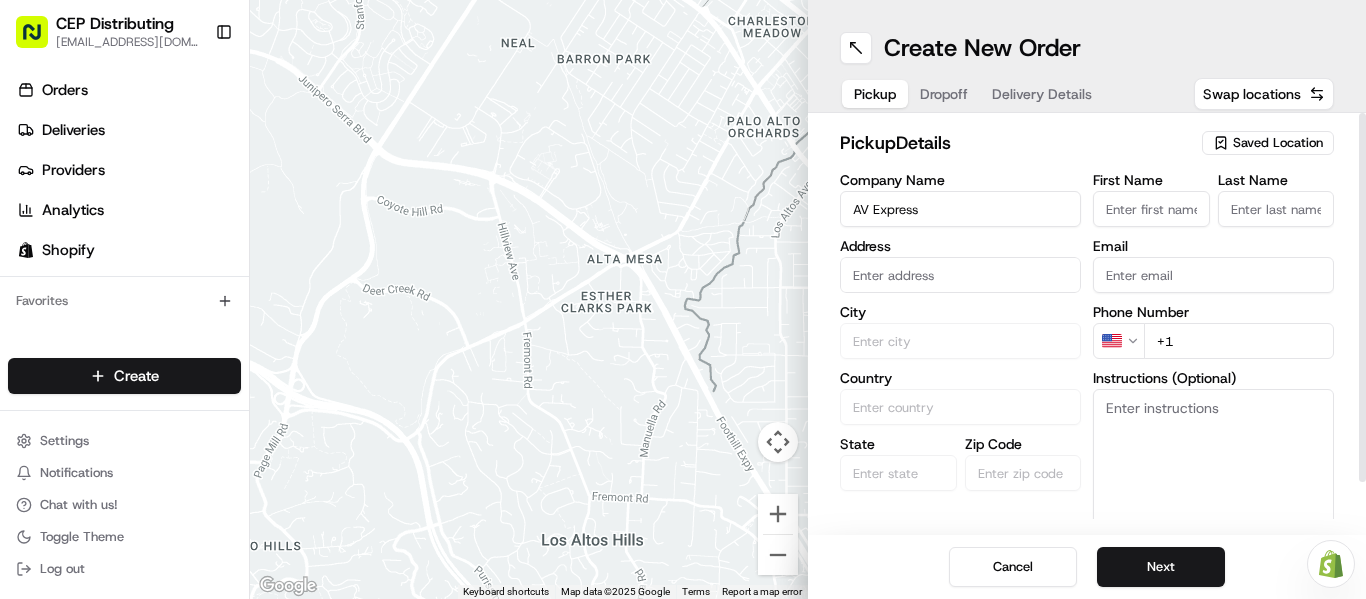 type on "8720 Westpark Drive Ste B" 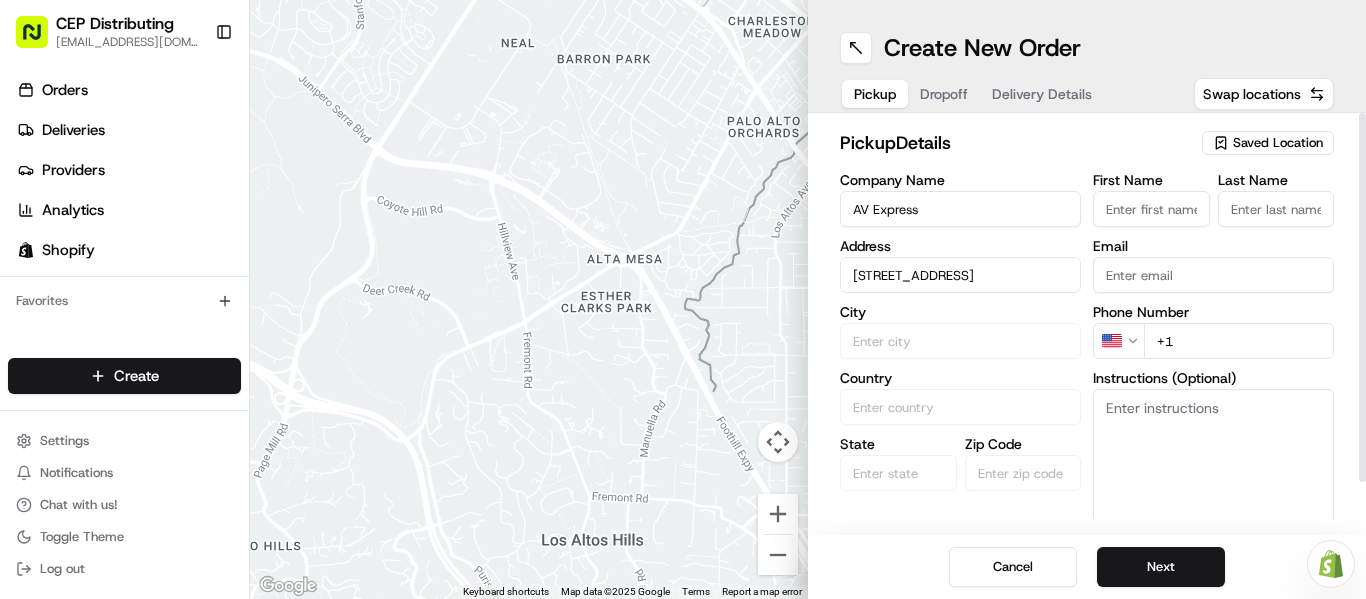 type on "Seniece" 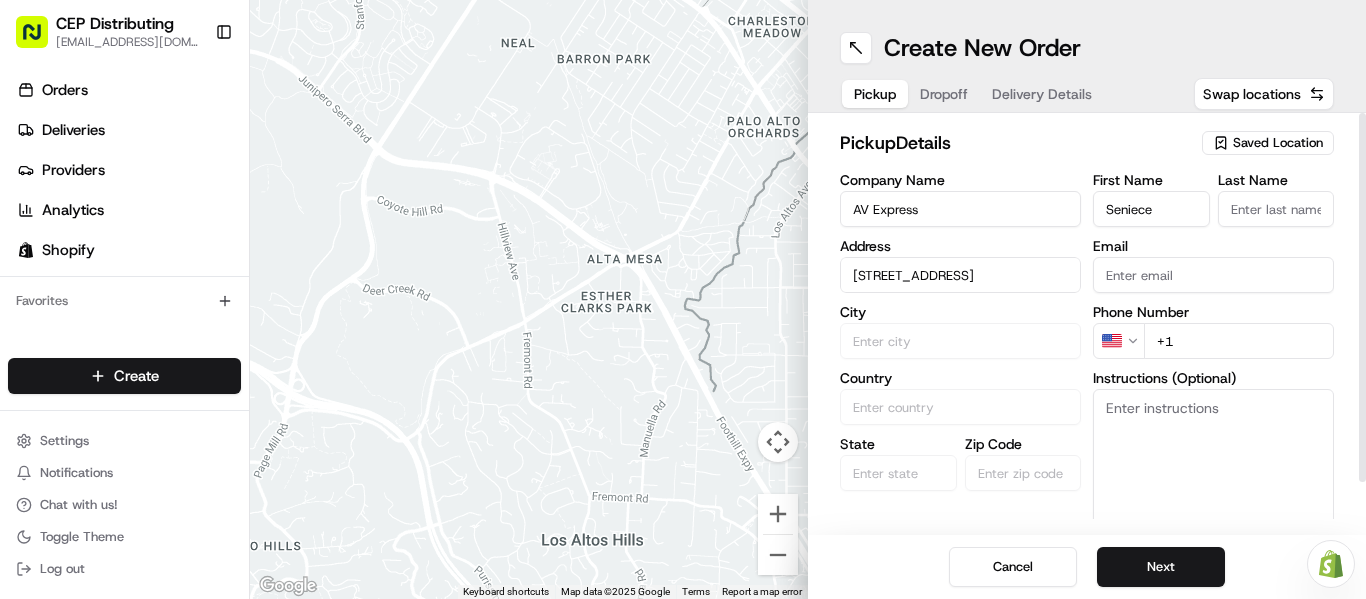 type on "Jetson" 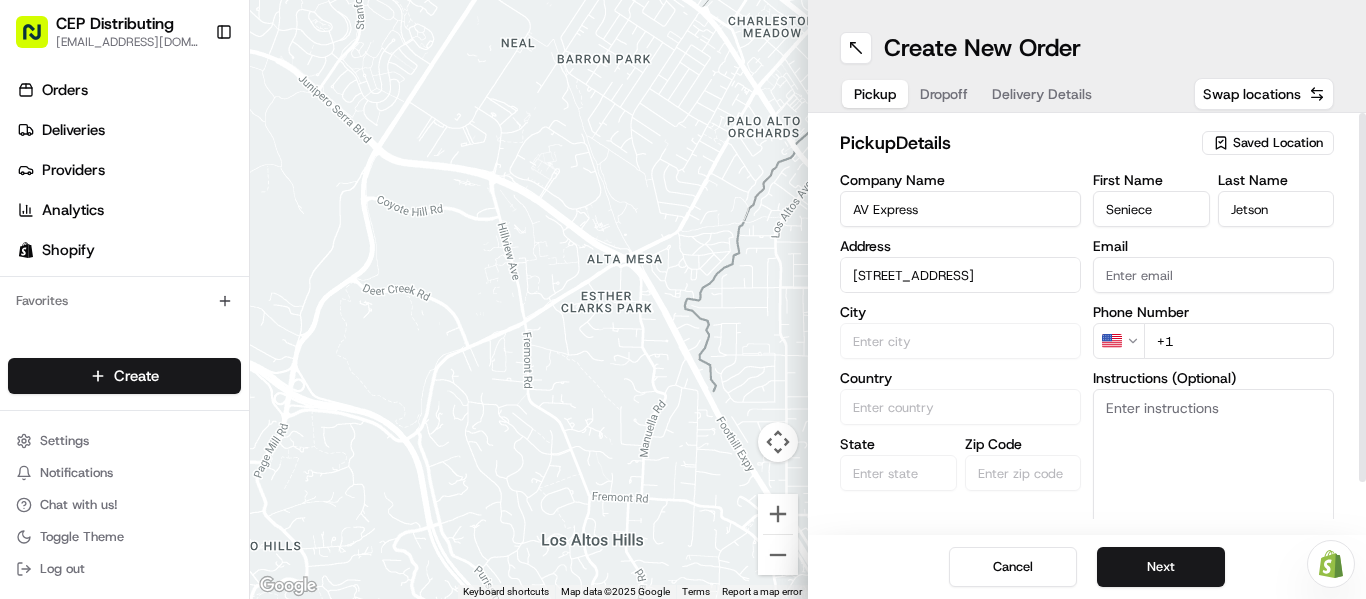 type on "[EMAIL_ADDRESS][DOMAIN_NAME]" 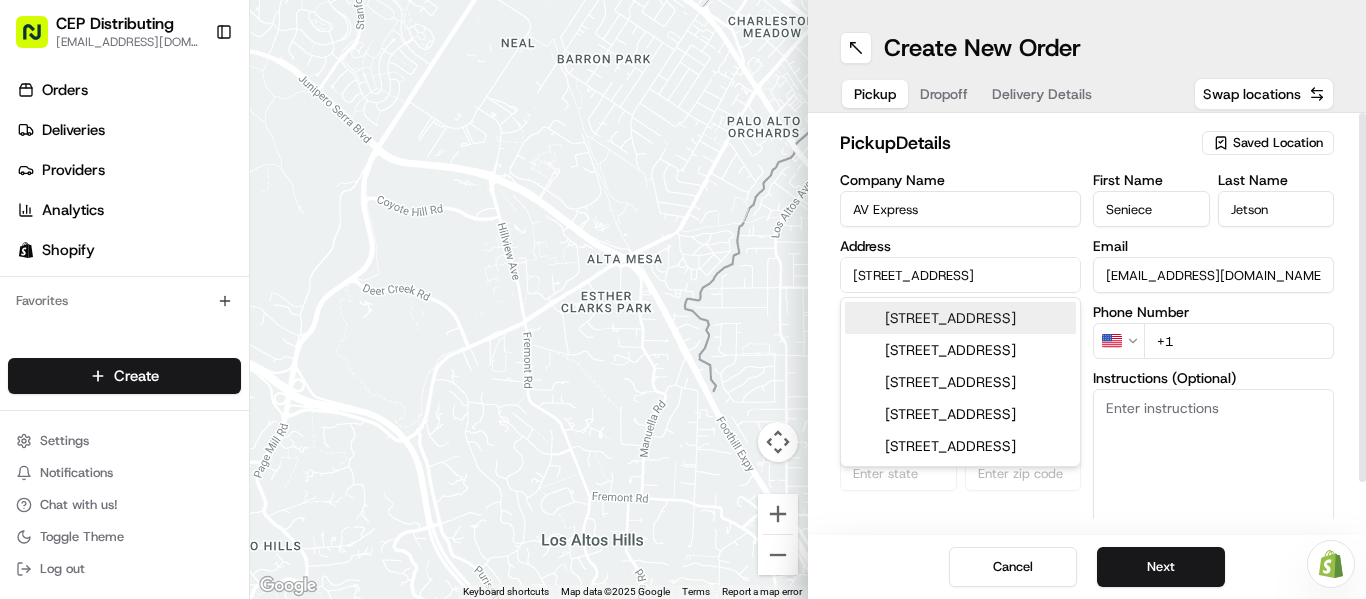 click on "8720 Westpark Drive ste b, Houston, TX" at bounding box center (960, 318) 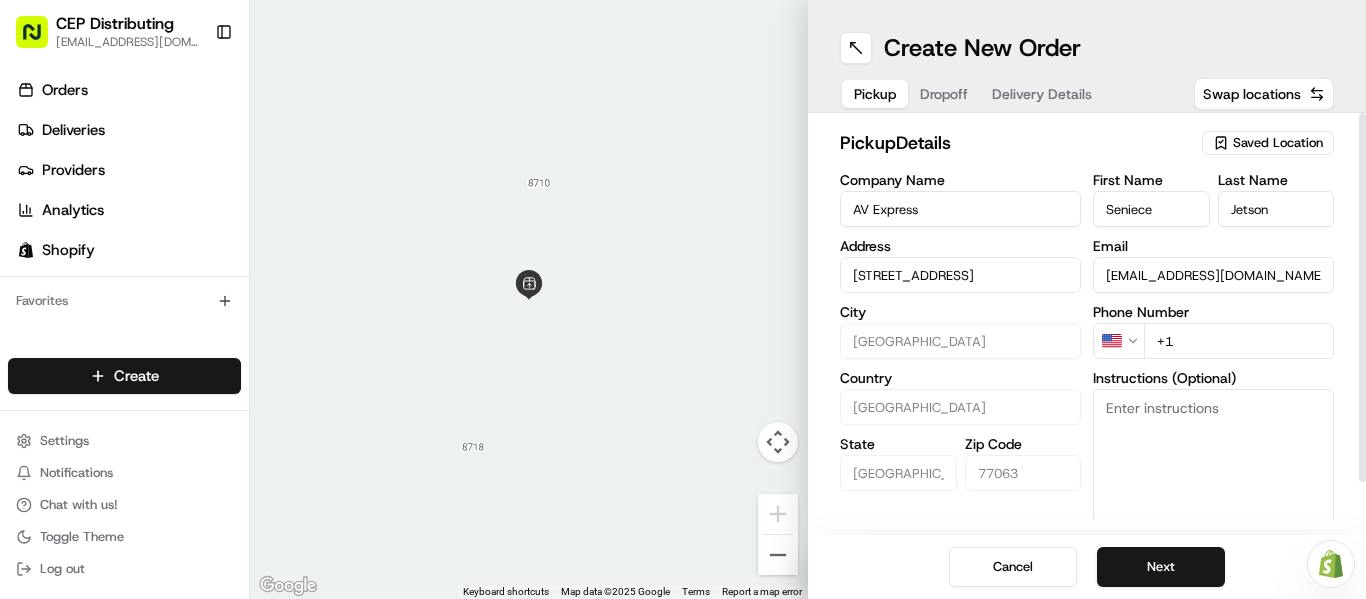 click on "+1" at bounding box center (1239, 341) 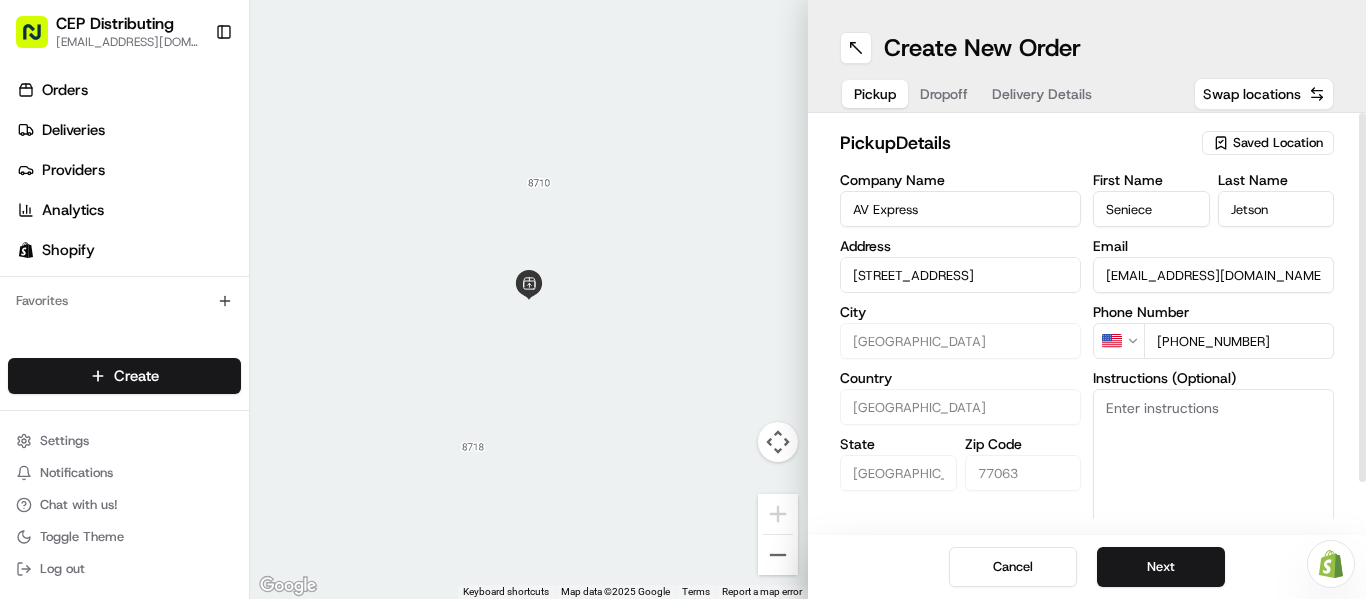type on "+1 346 504 5922" 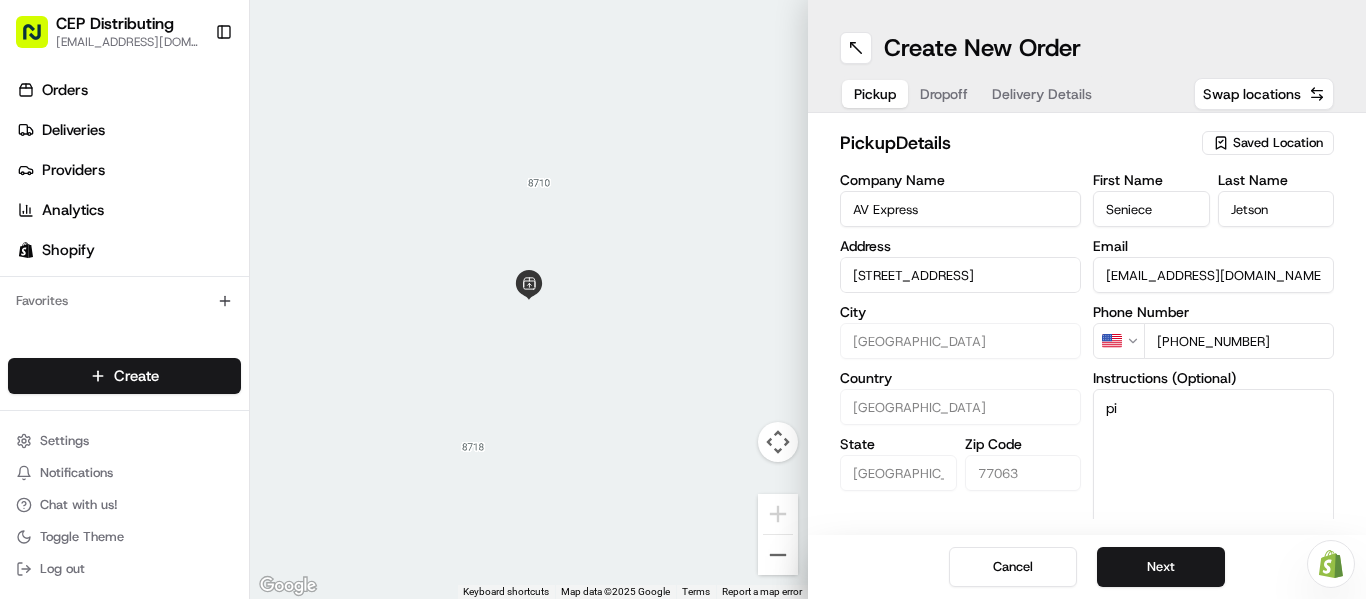 type on "p" 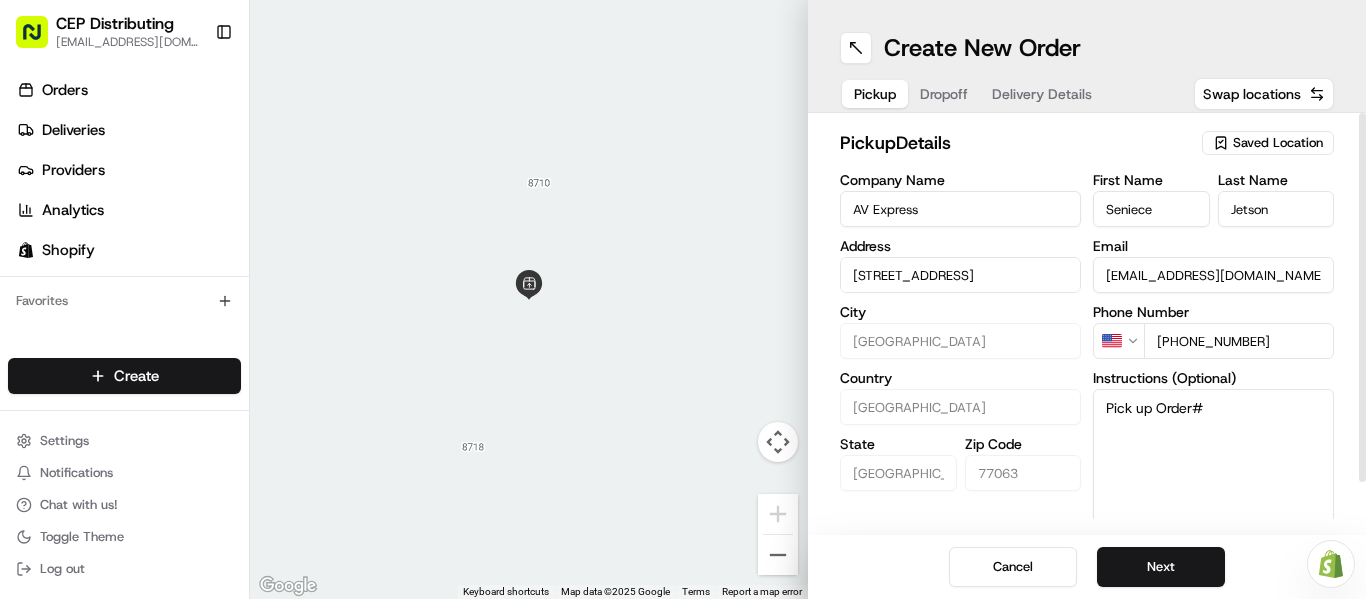 paste on "2265" 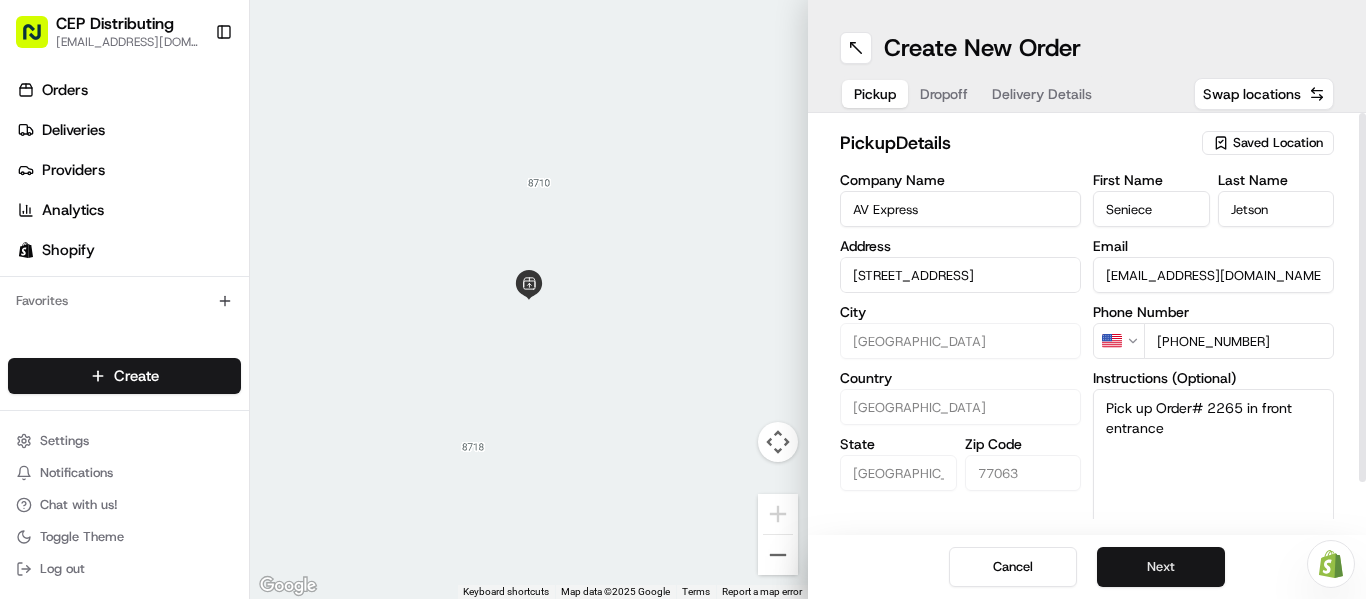 type on "Pick up Order# 2265 in front entrance" 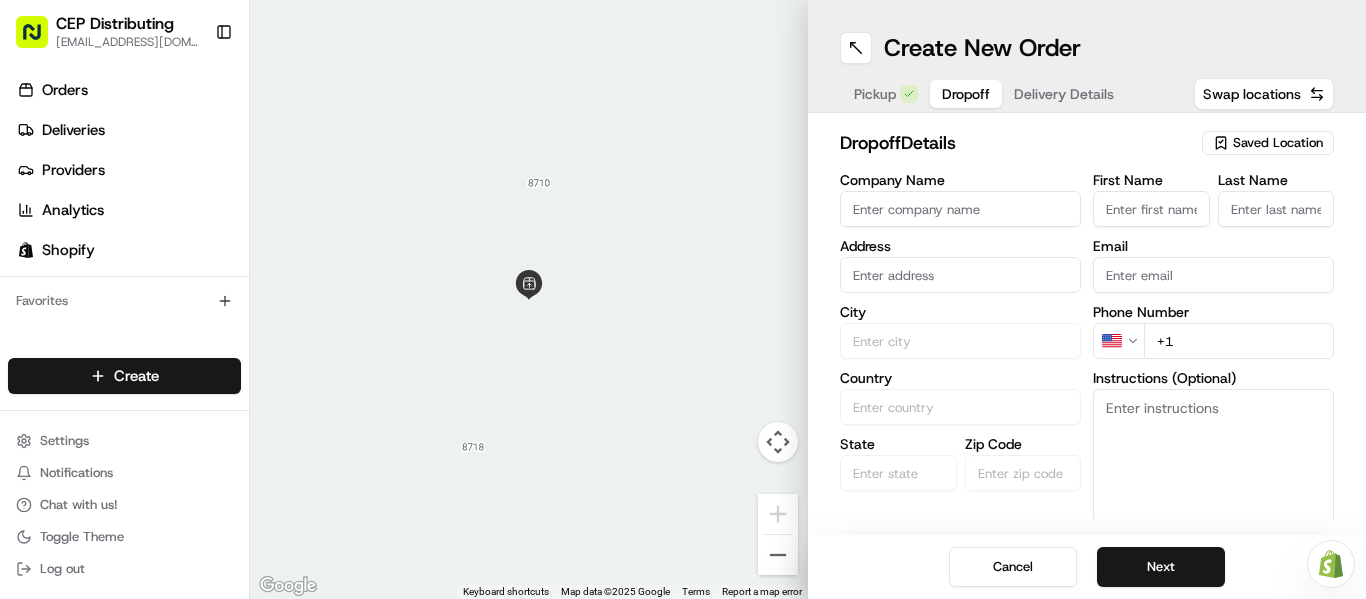 click on "Company Name" at bounding box center (960, 209) 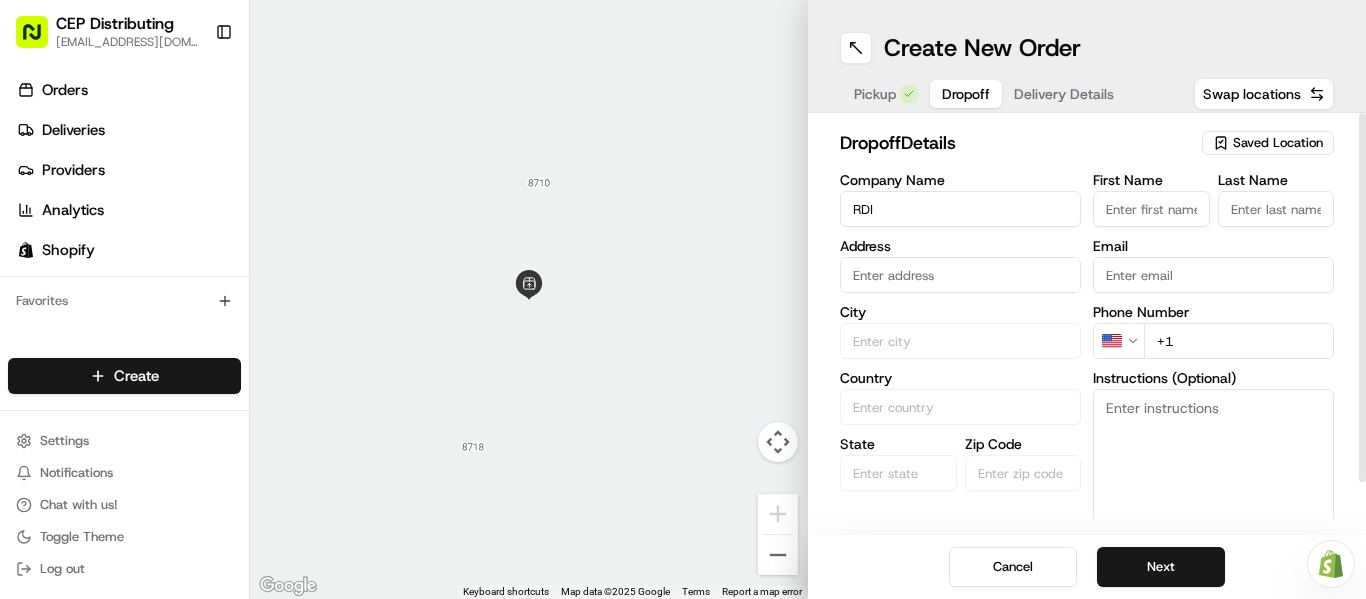 type on "RDI" 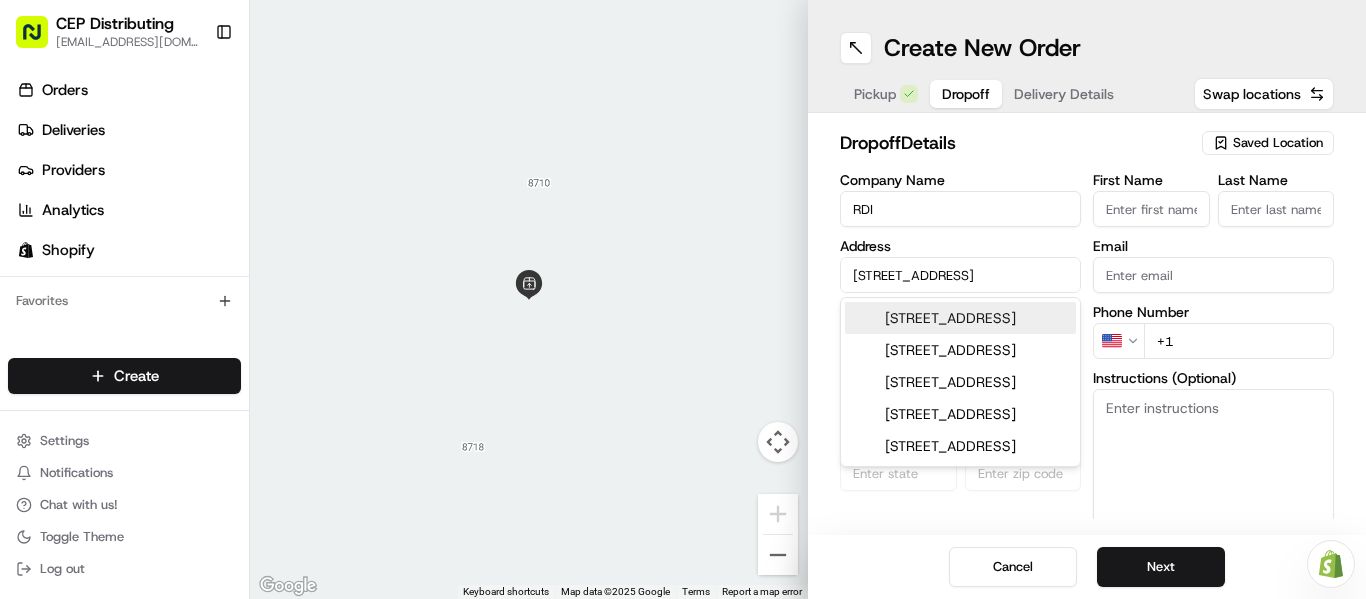 click on "21119 West Sand Hill Drive, Galveston, TX" at bounding box center [960, 318] 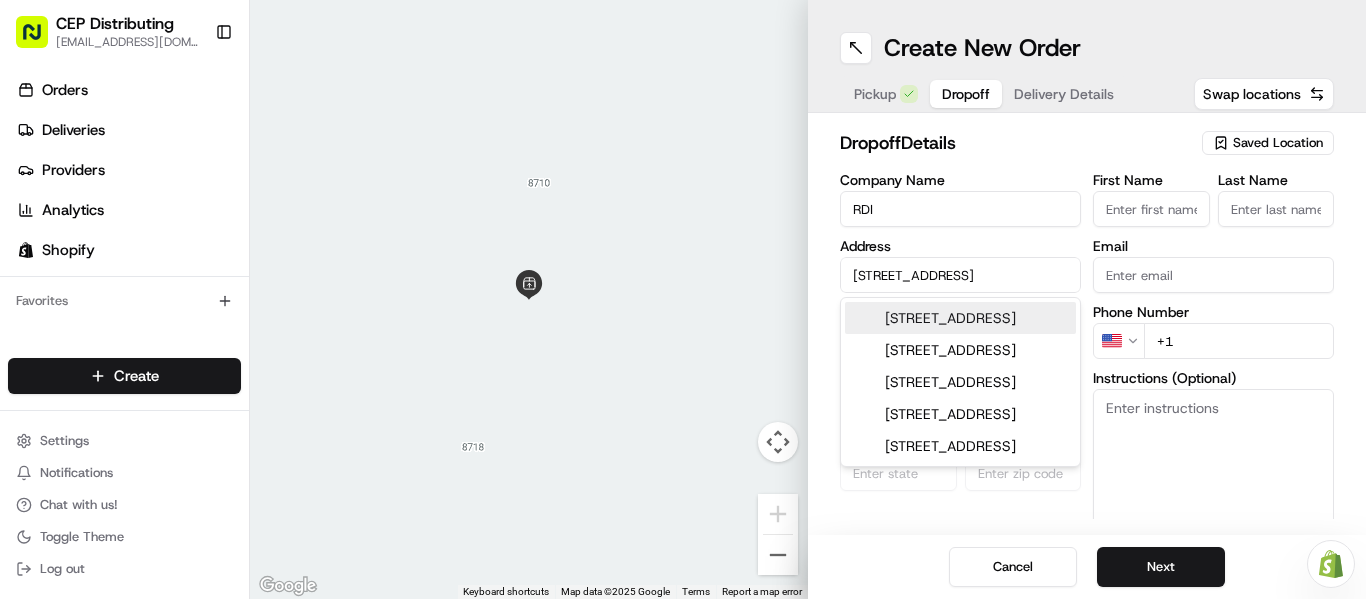 type on "[STREET_ADDRESS]" 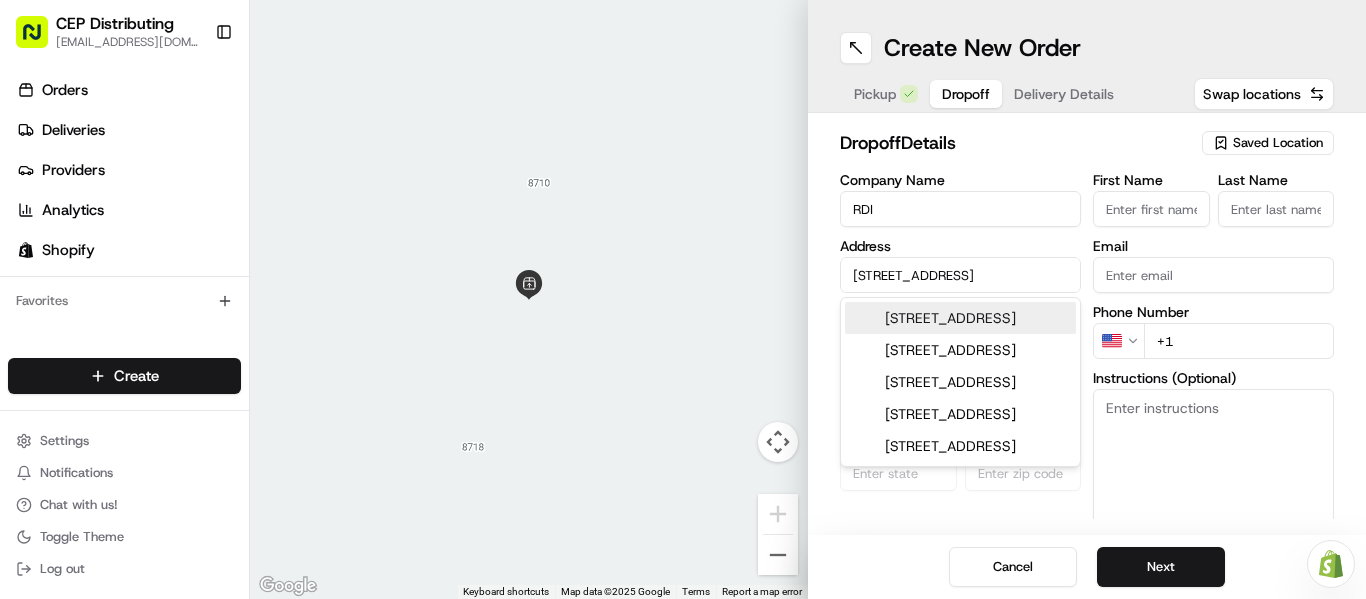 type on "Galveston" 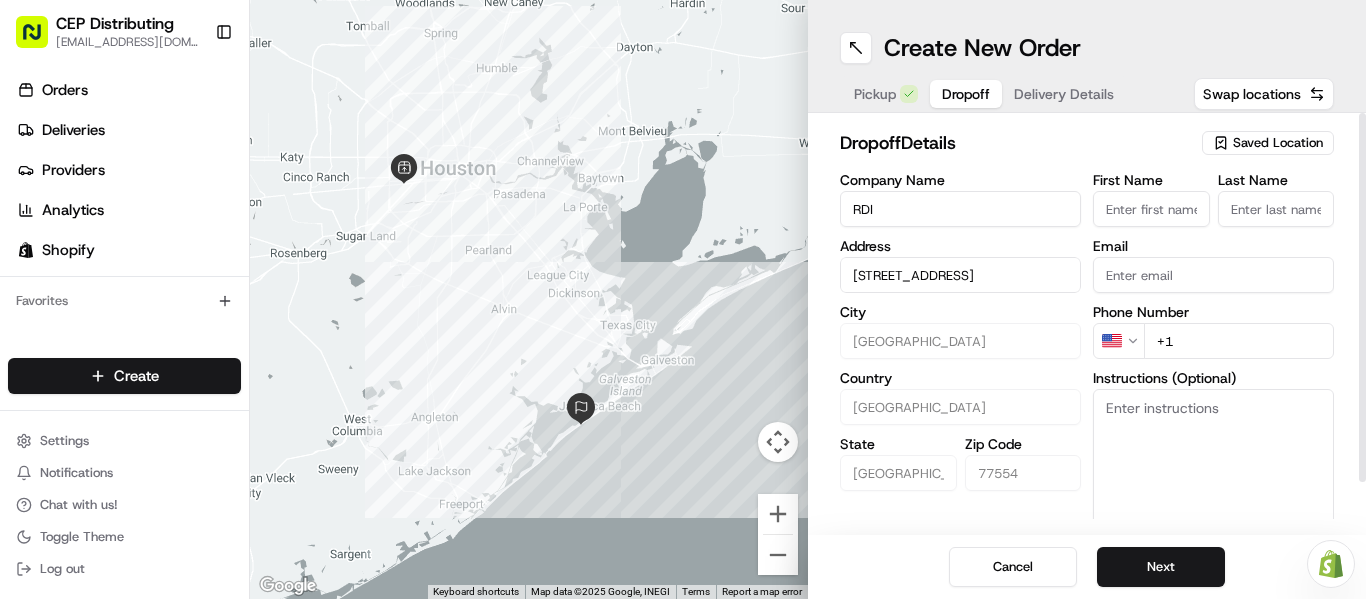 type on "[STREET_ADDRESS]" 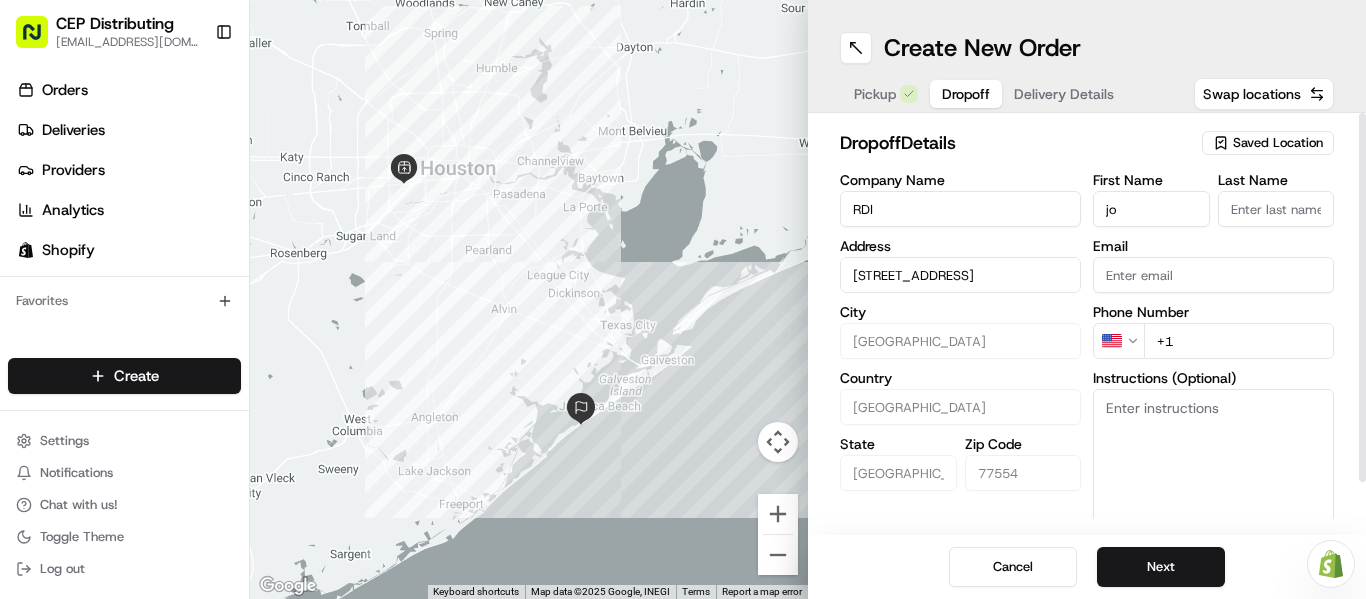 type on "j" 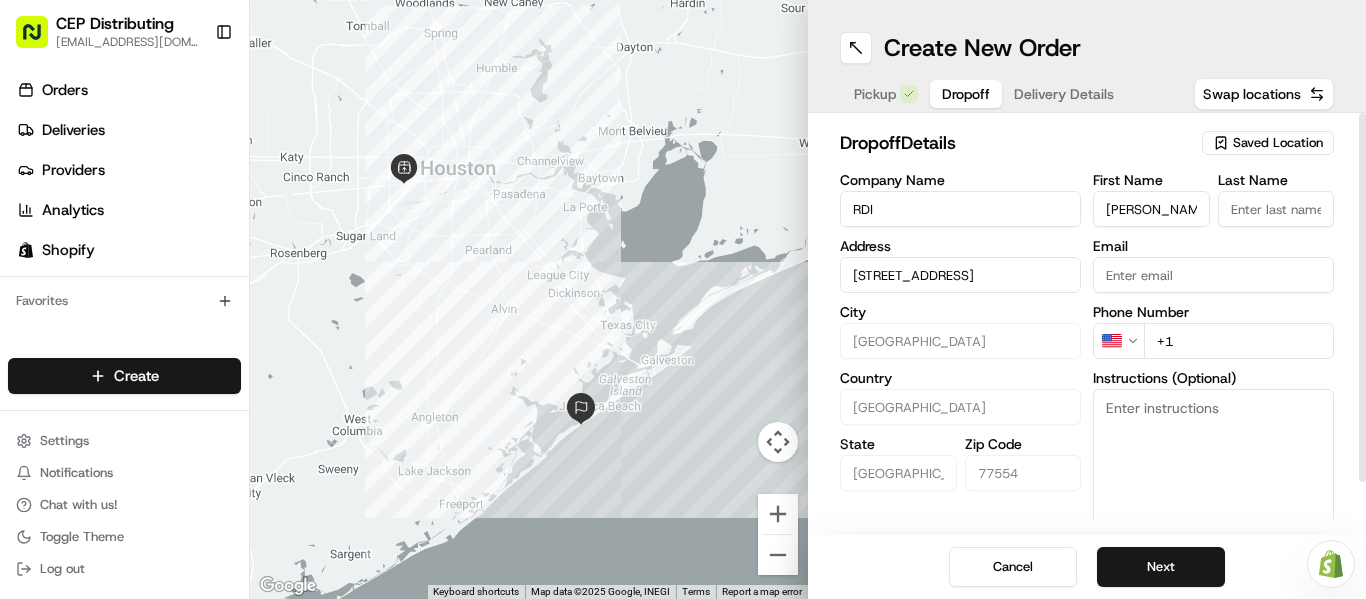 type on "Josh" 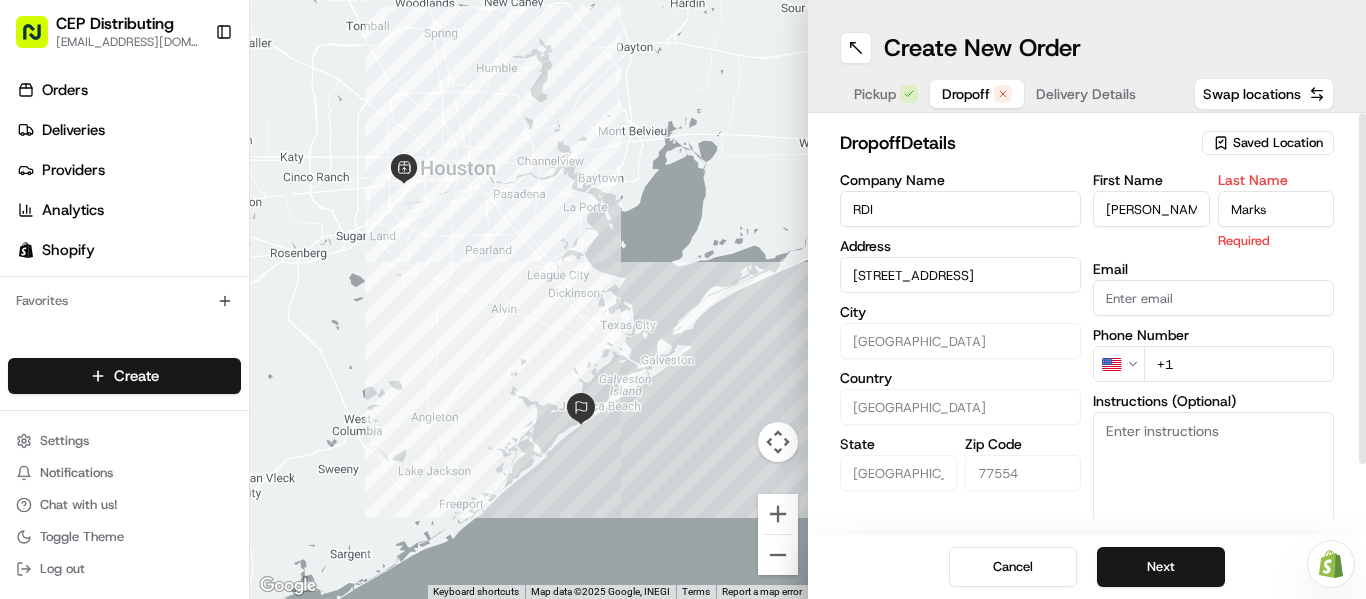 type on "Marks" 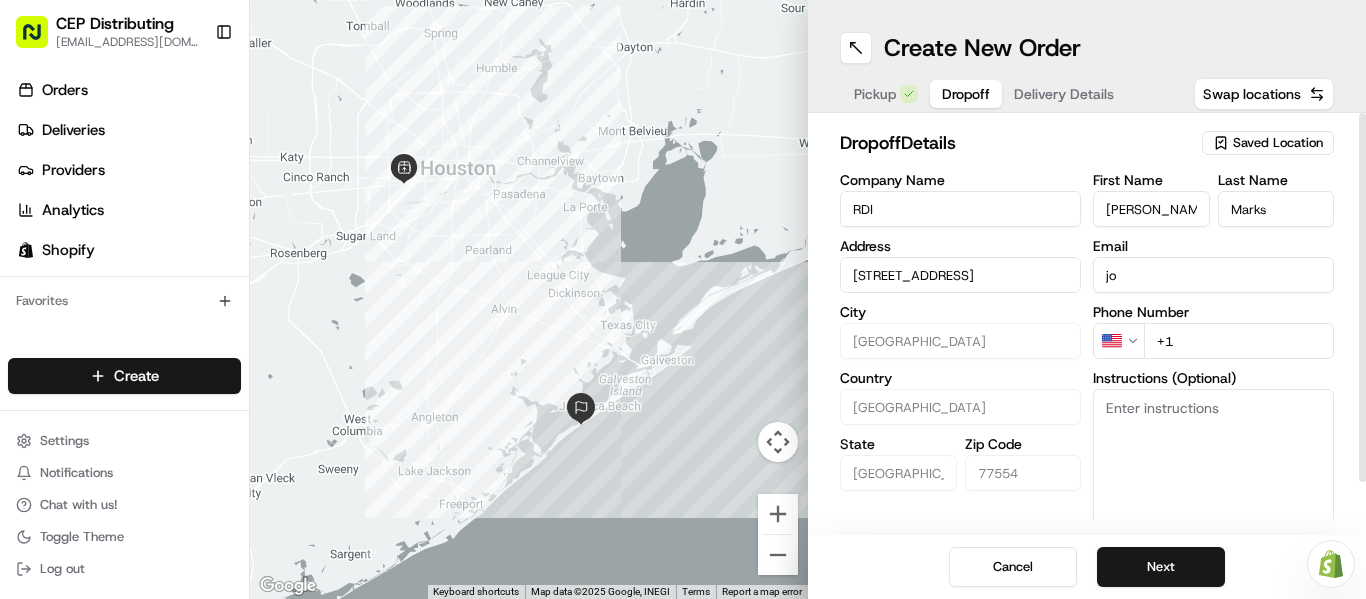 type on "joshmarks@rdihometheater.com" 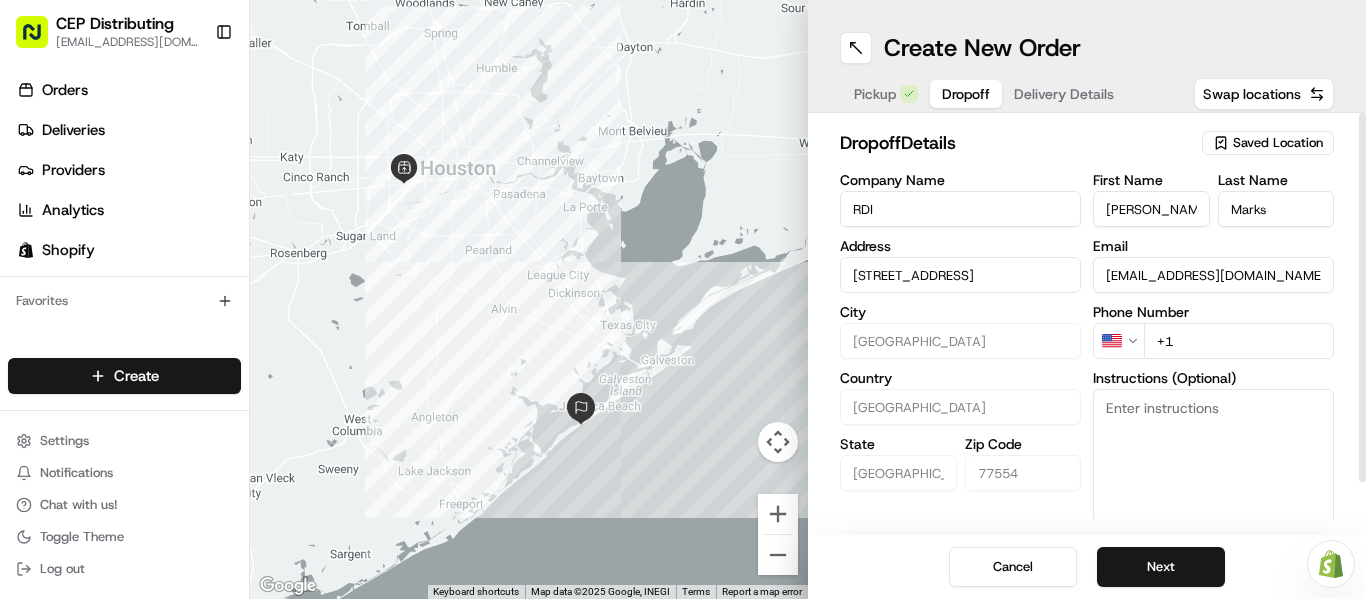 click on "+1" at bounding box center [1239, 341] 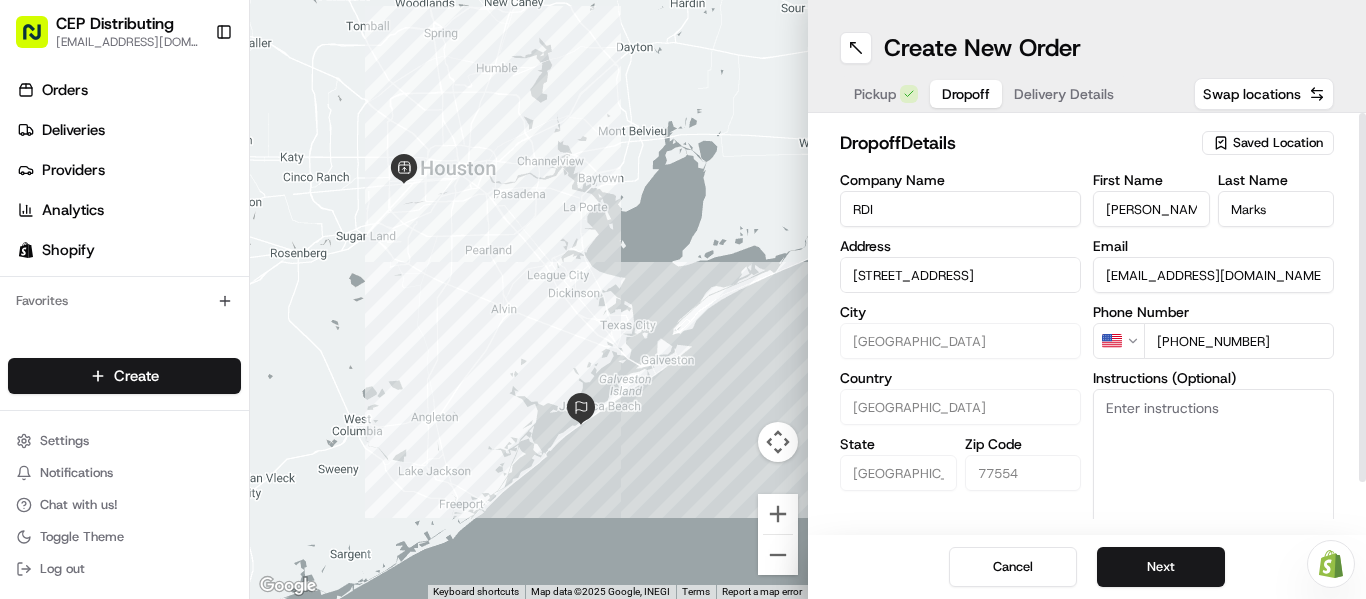 type on "+1 281 460 0020" 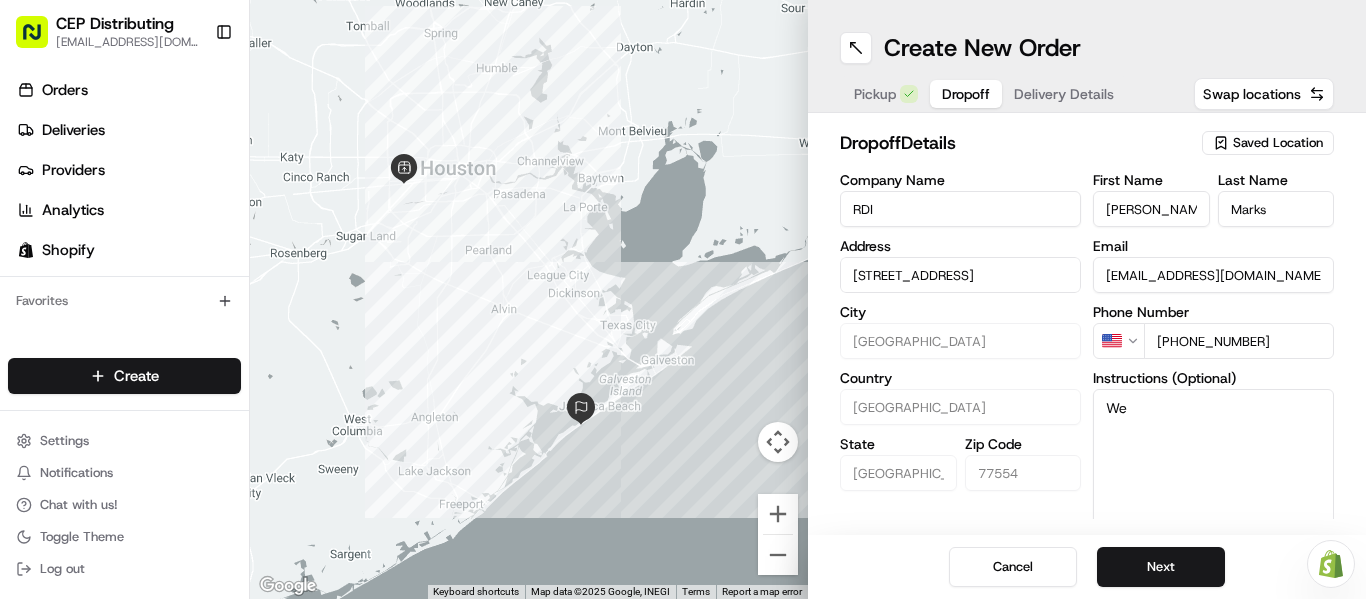 type on "W" 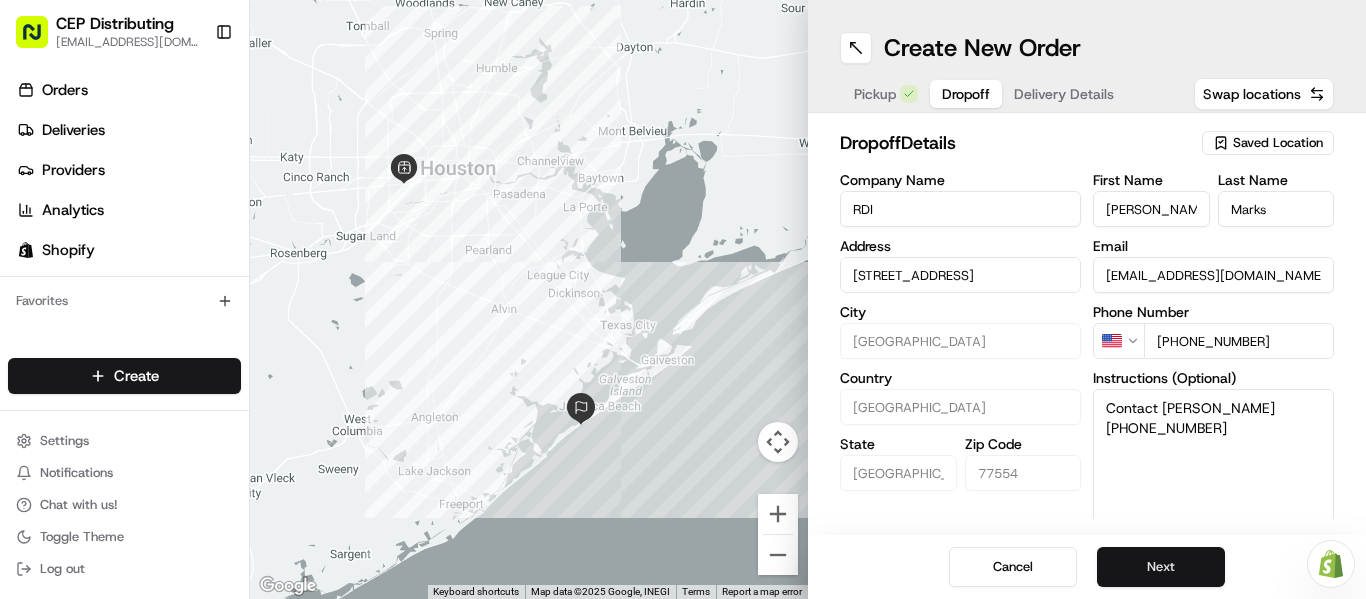 type on "Contact Josh 2814600020" 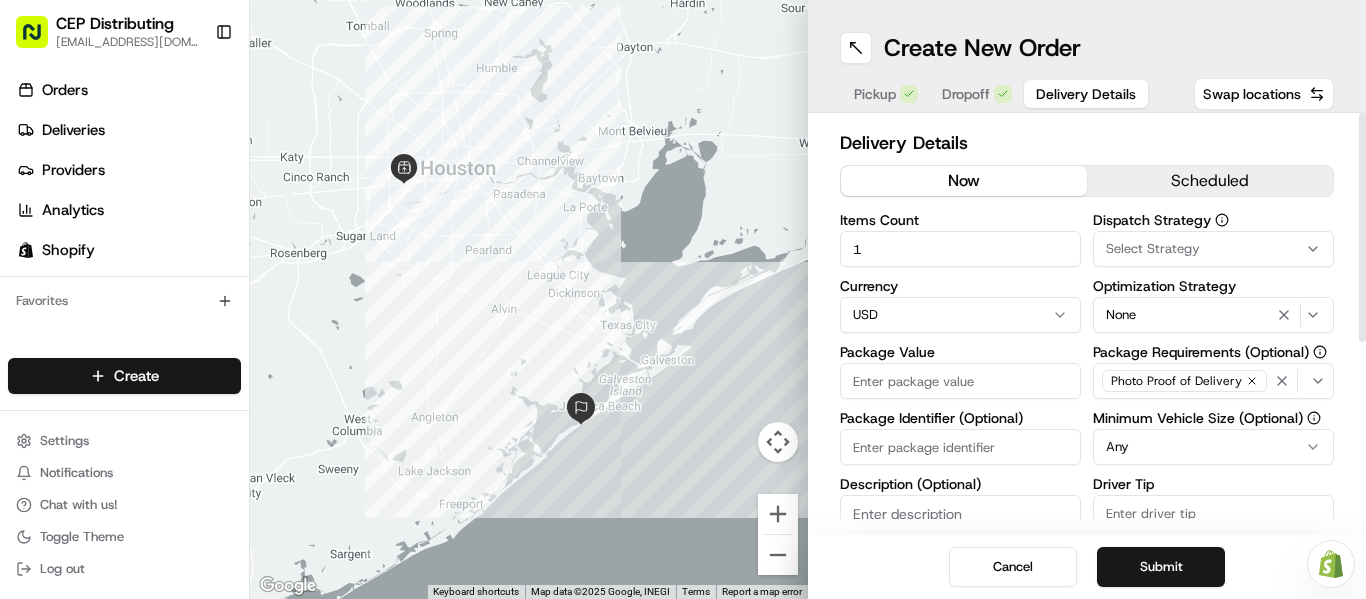 click on "Package Value" at bounding box center [960, 381] 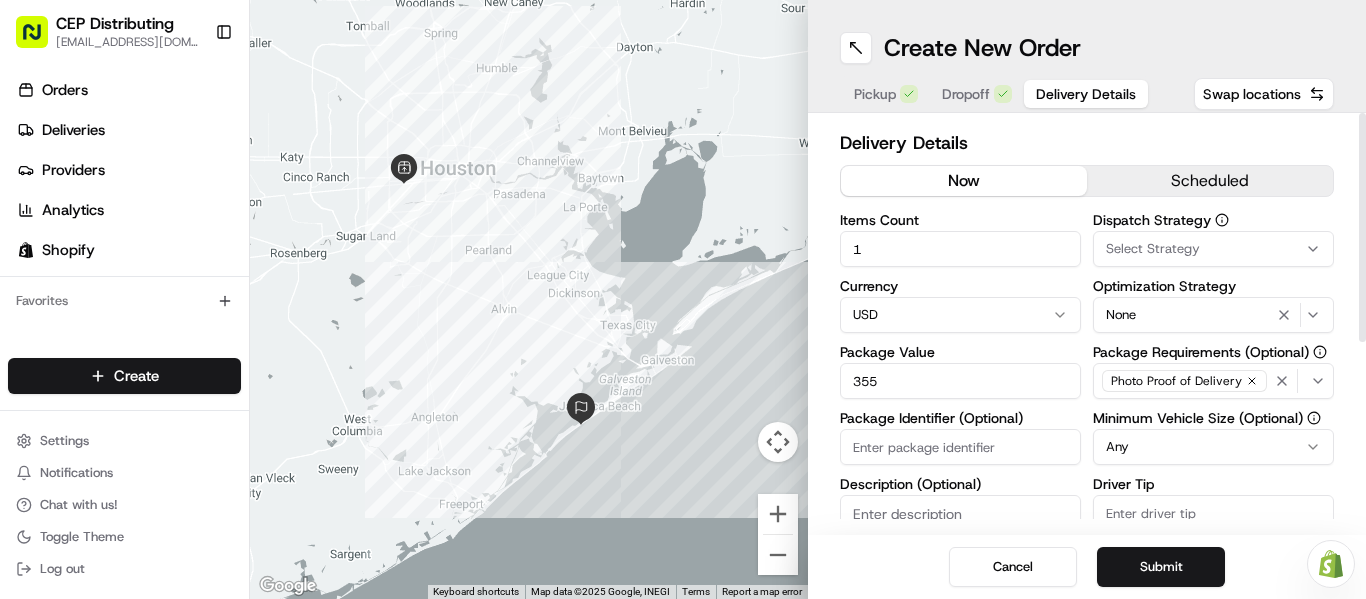 type on "355" 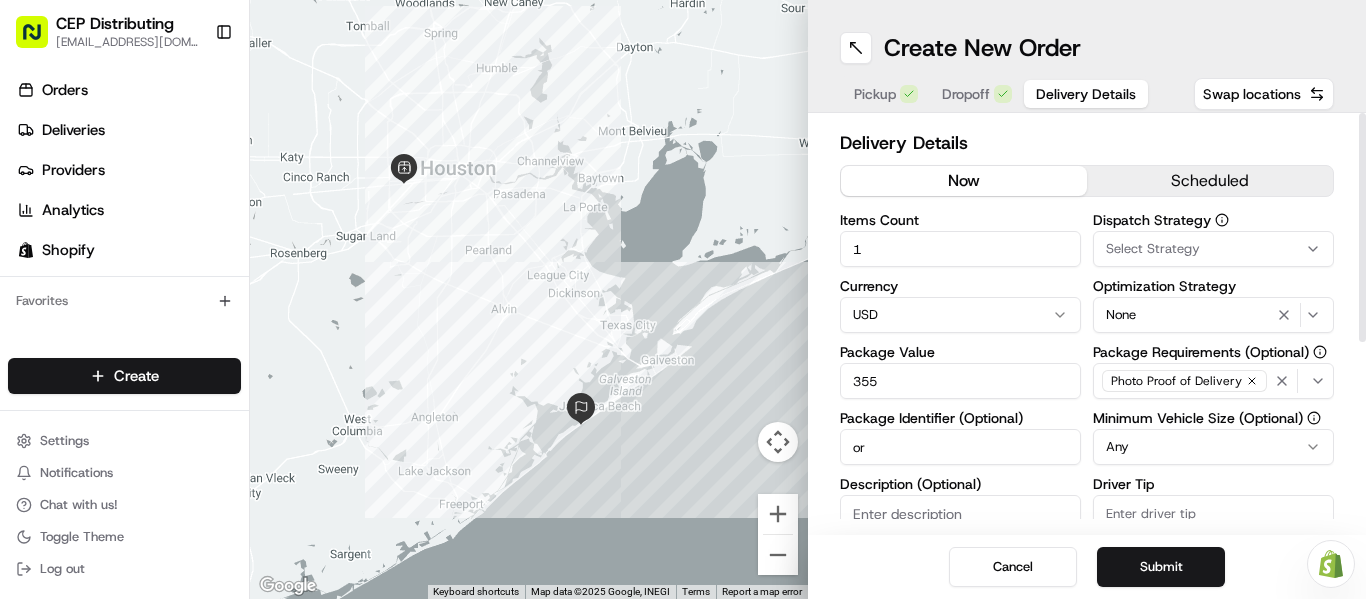 type on "o" 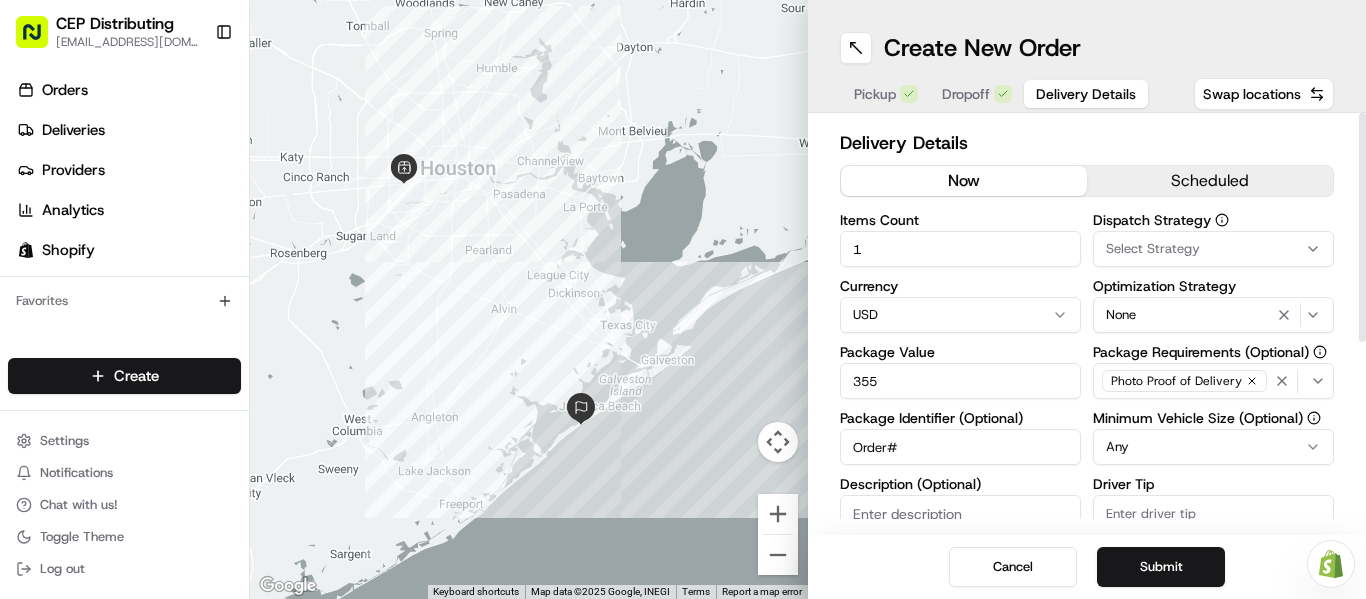 paste on "2265" 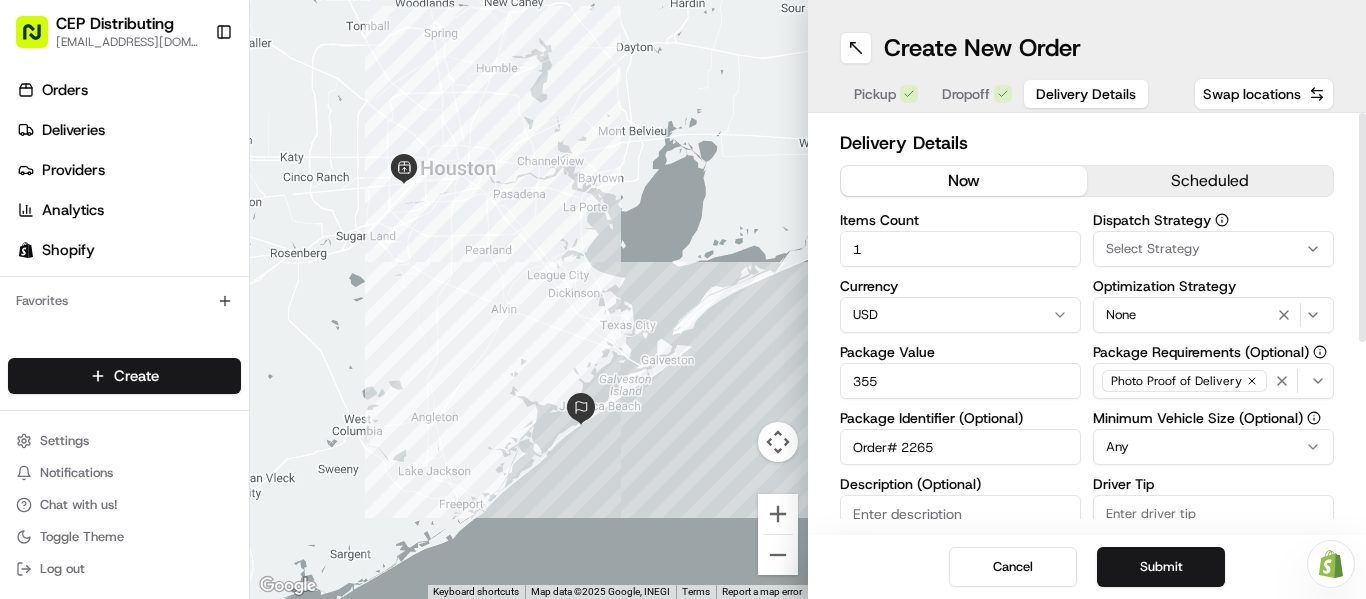 type on "Order# 2265" 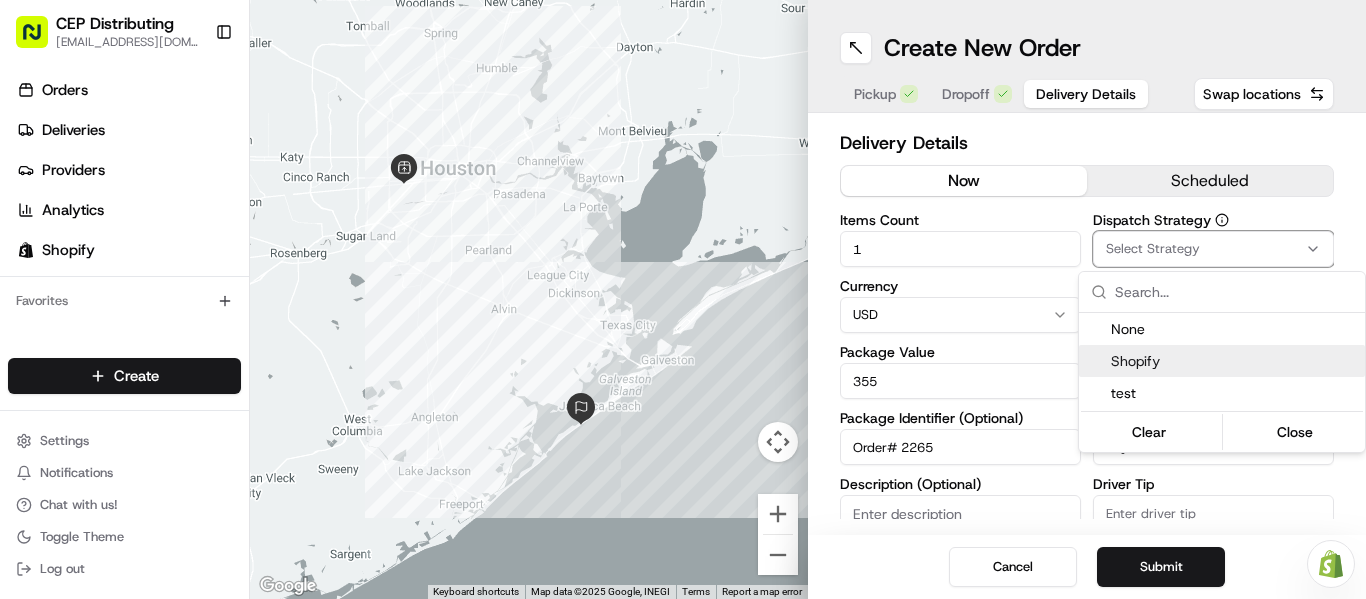 click on "Shopify" at bounding box center (1234, 361) 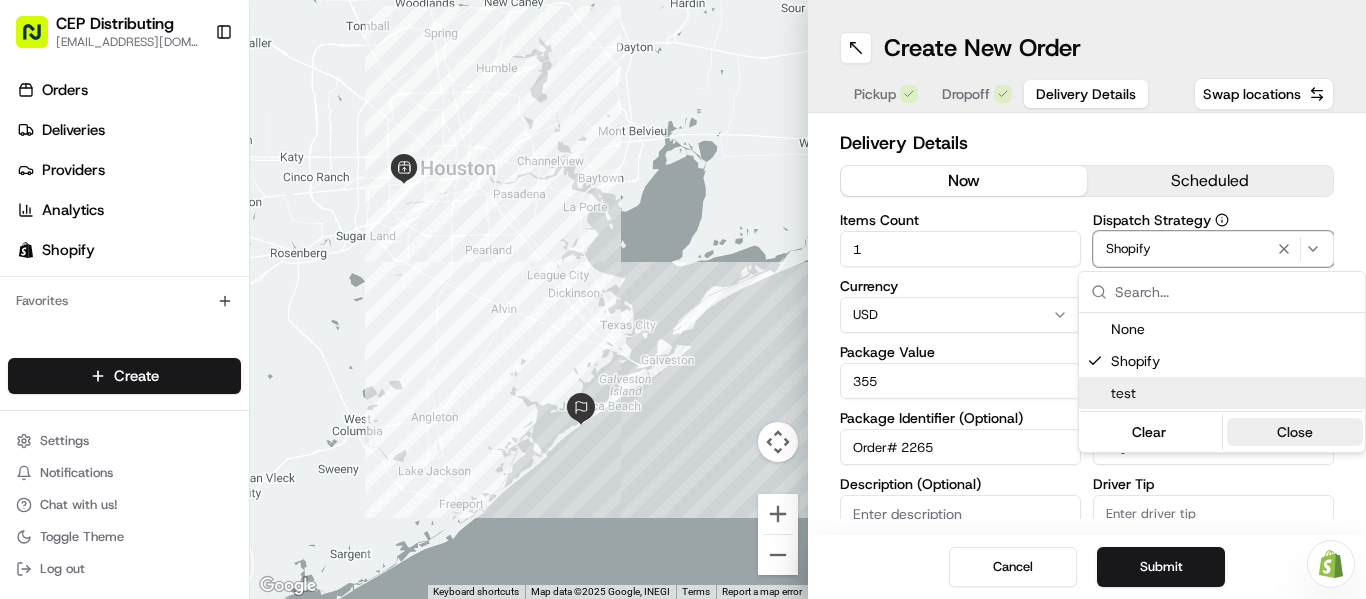 click on "Close" at bounding box center [1295, 432] 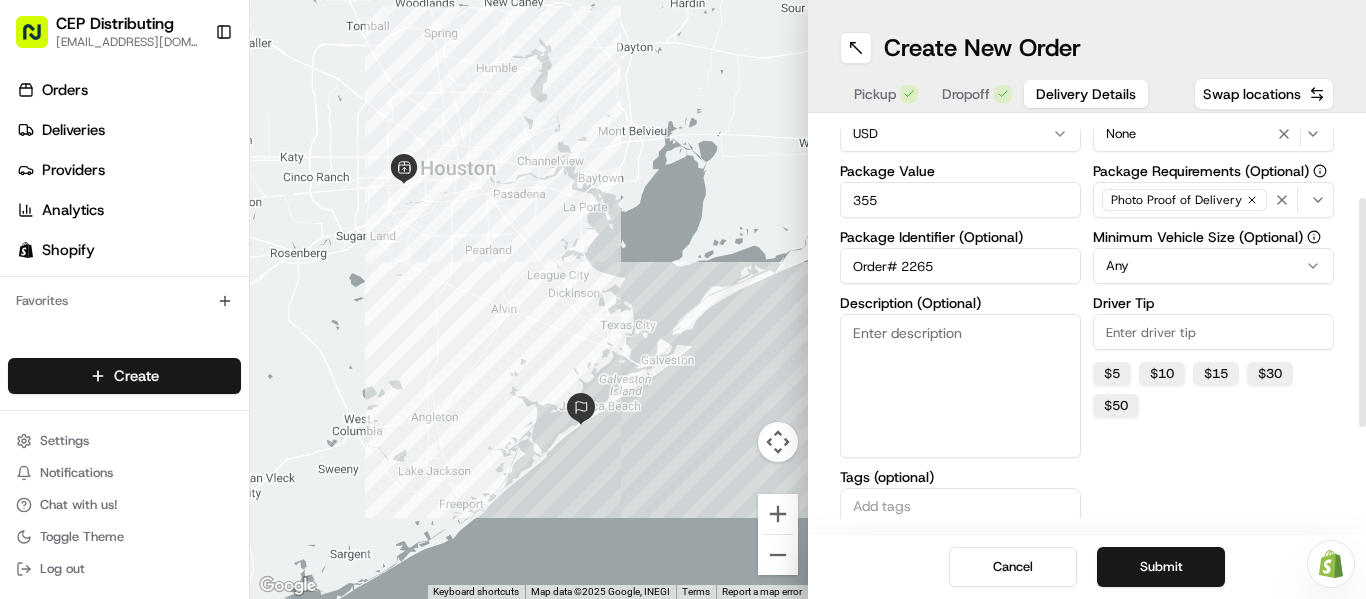 scroll, scrollTop: 200, scrollLeft: 0, axis: vertical 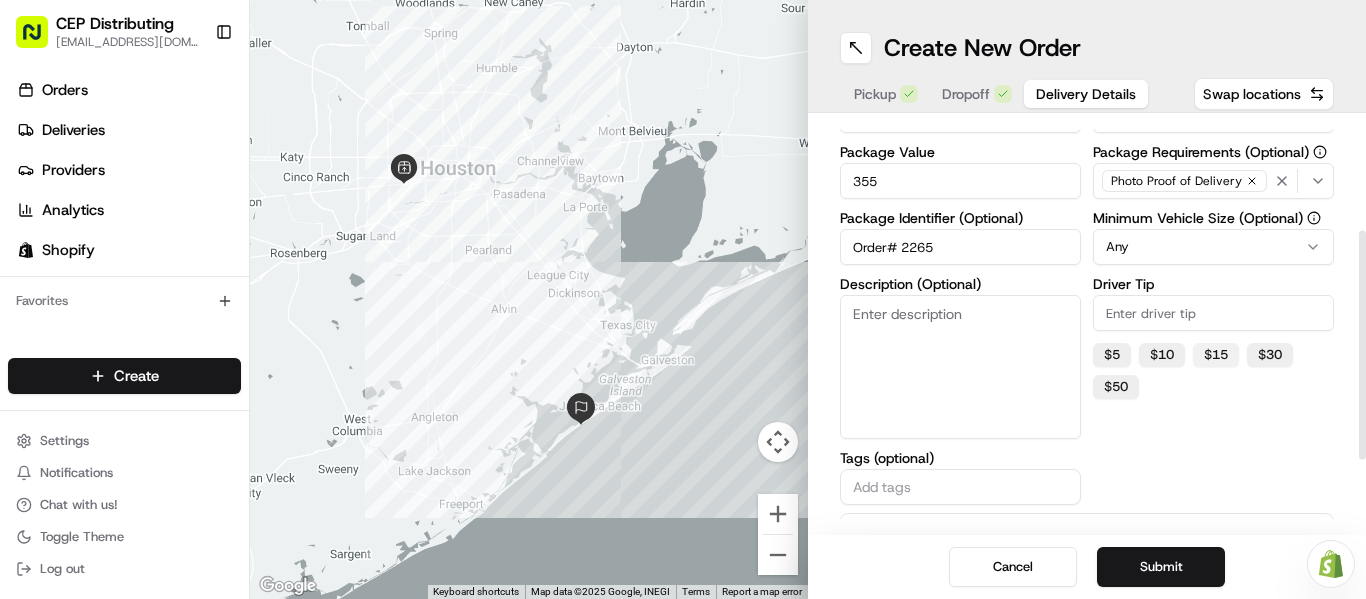 click on "$ 15" at bounding box center (1216, 355) 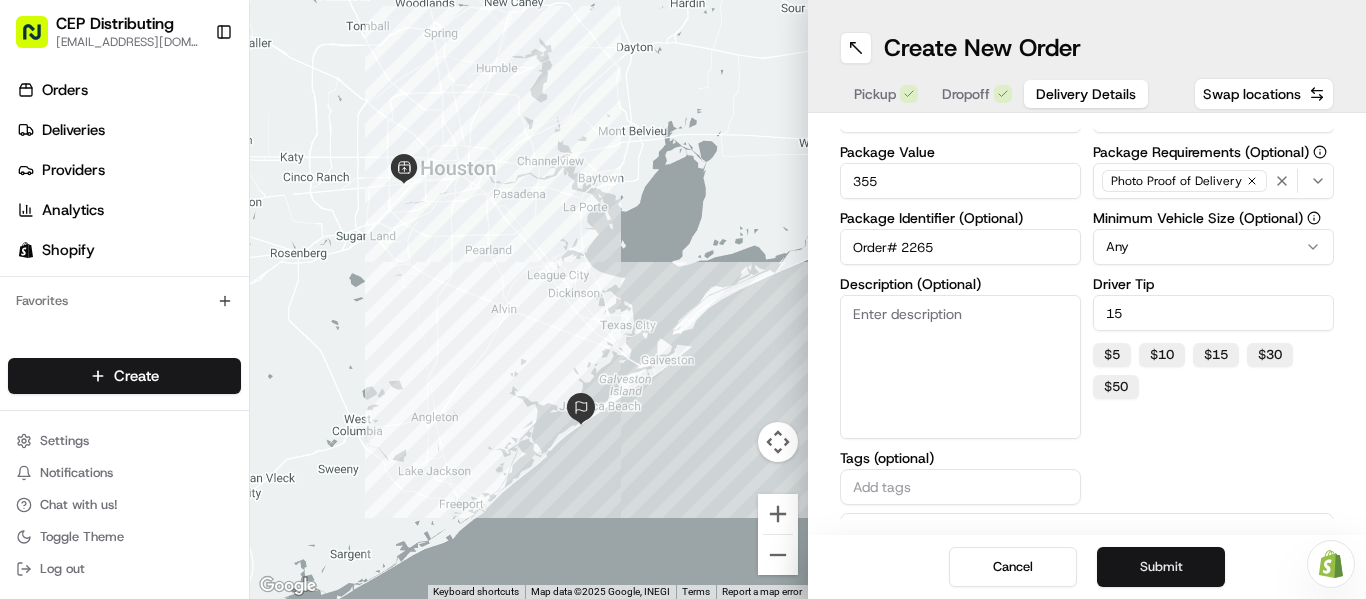 click on "Submit" at bounding box center [1161, 567] 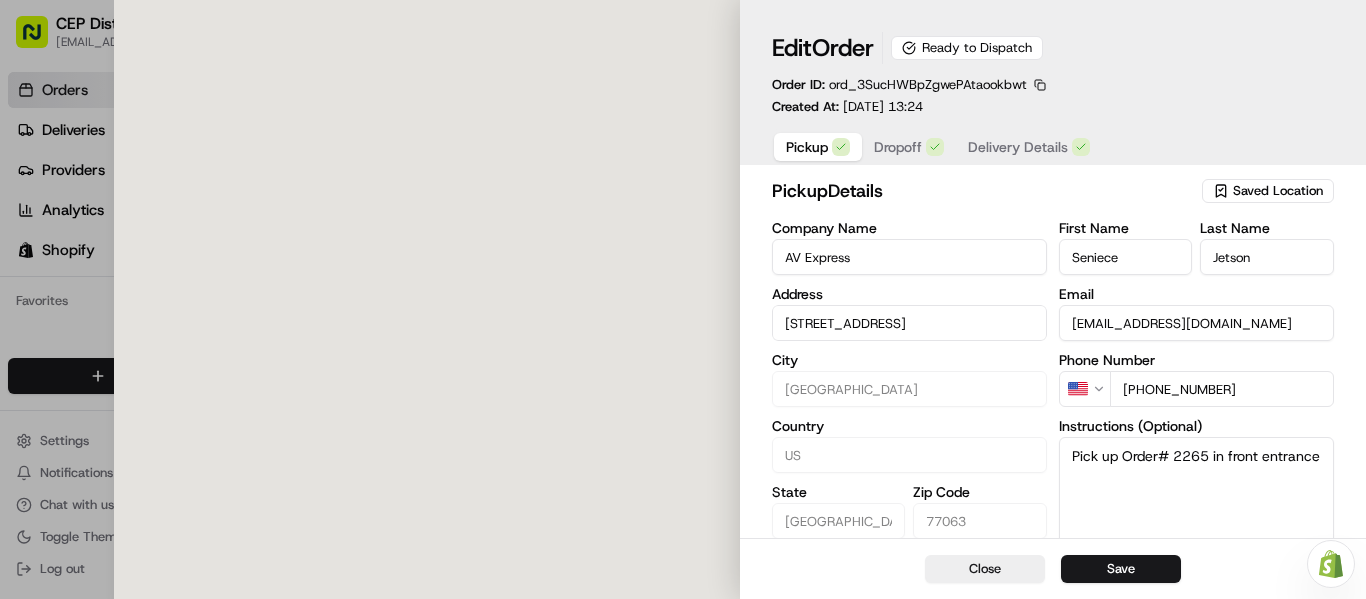 type on "[STREET_ADDRESS]" 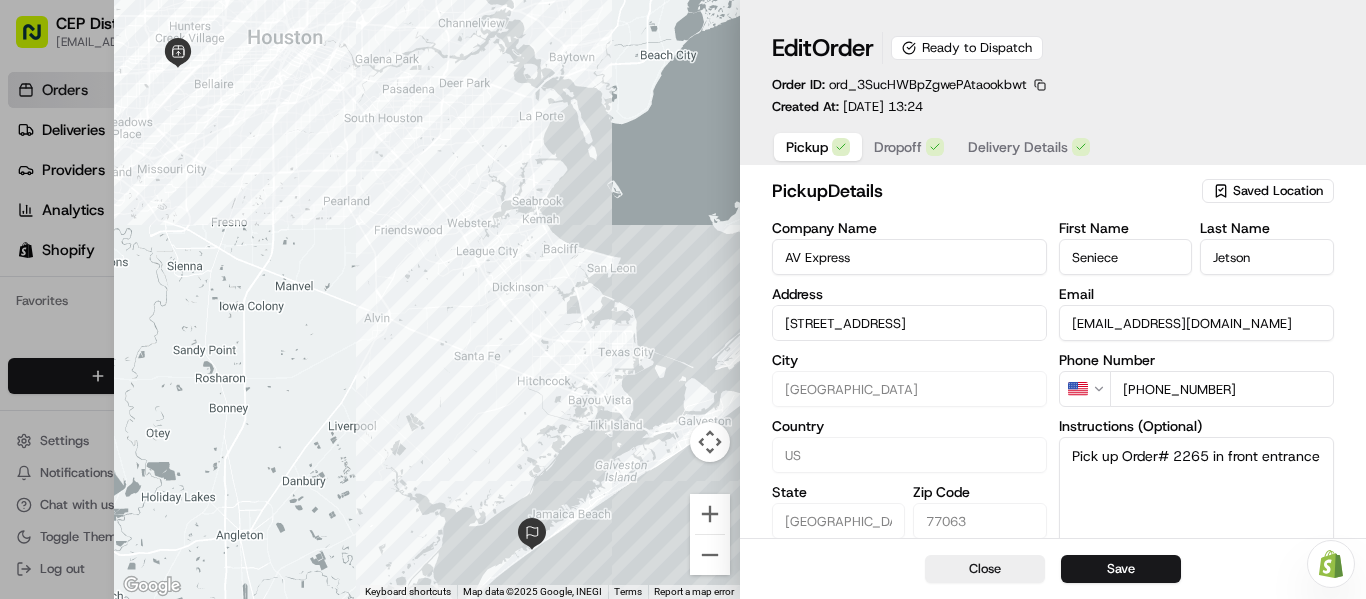 click on "Delivery Details" at bounding box center (1018, 147) 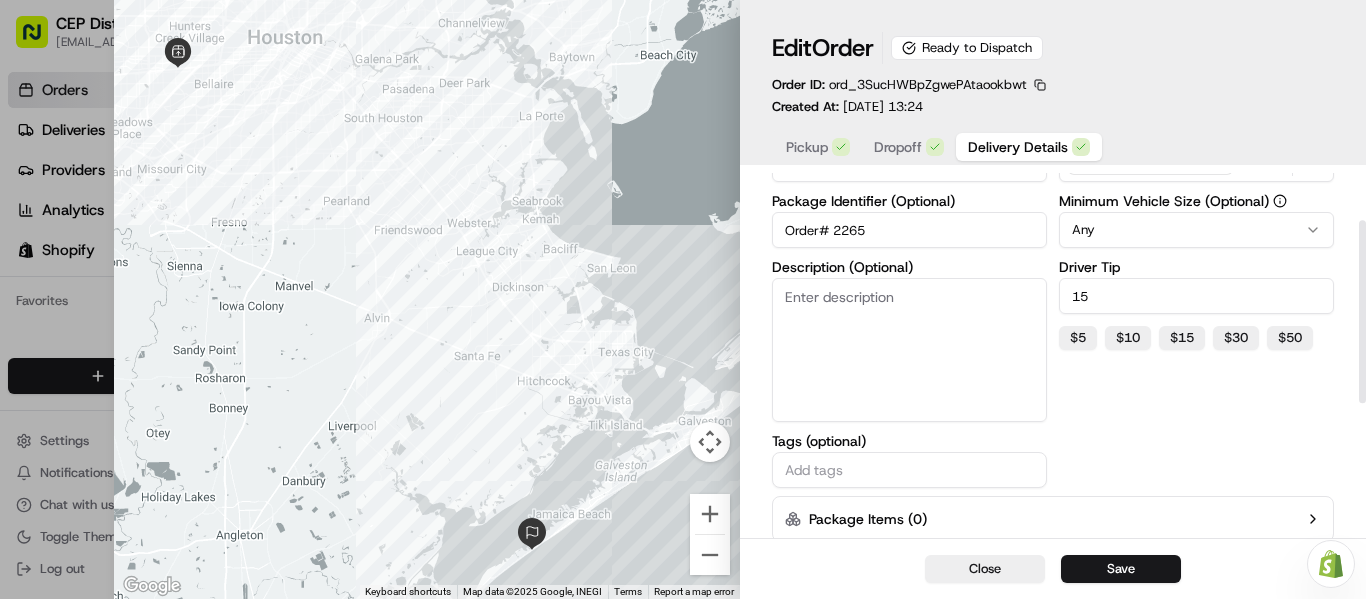 scroll, scrollTop: 300, scrollLeft: 0, axis: vertical 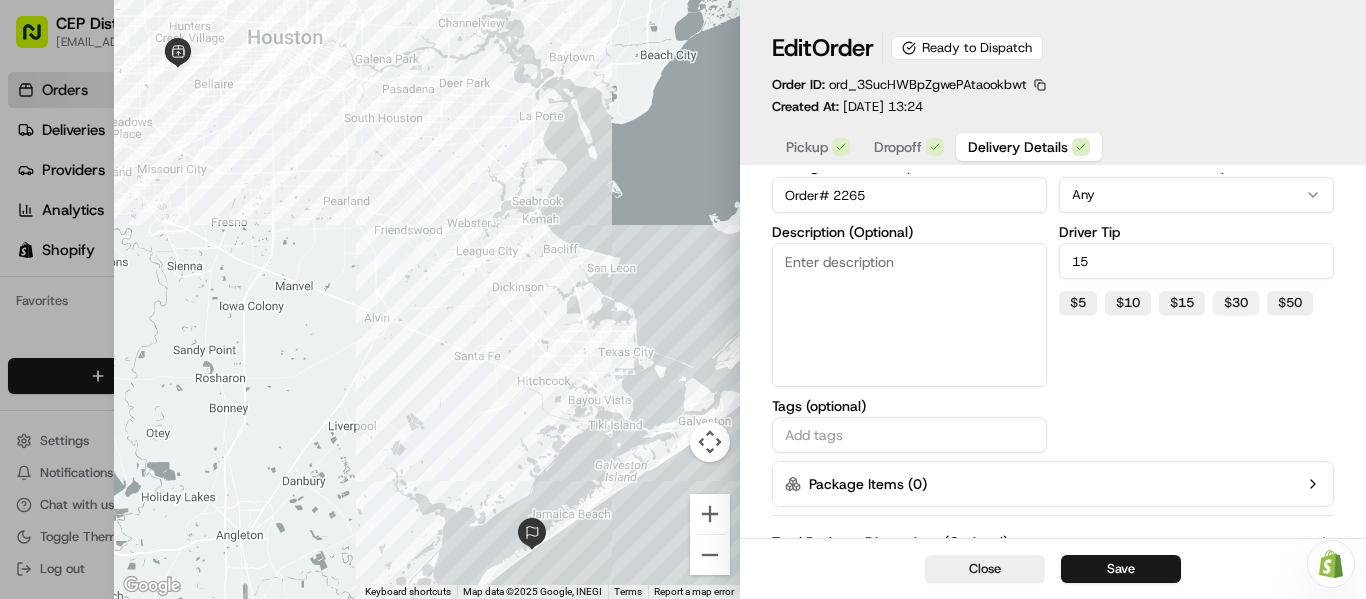 click on "$ 30" at bounding box center (1236, 303) 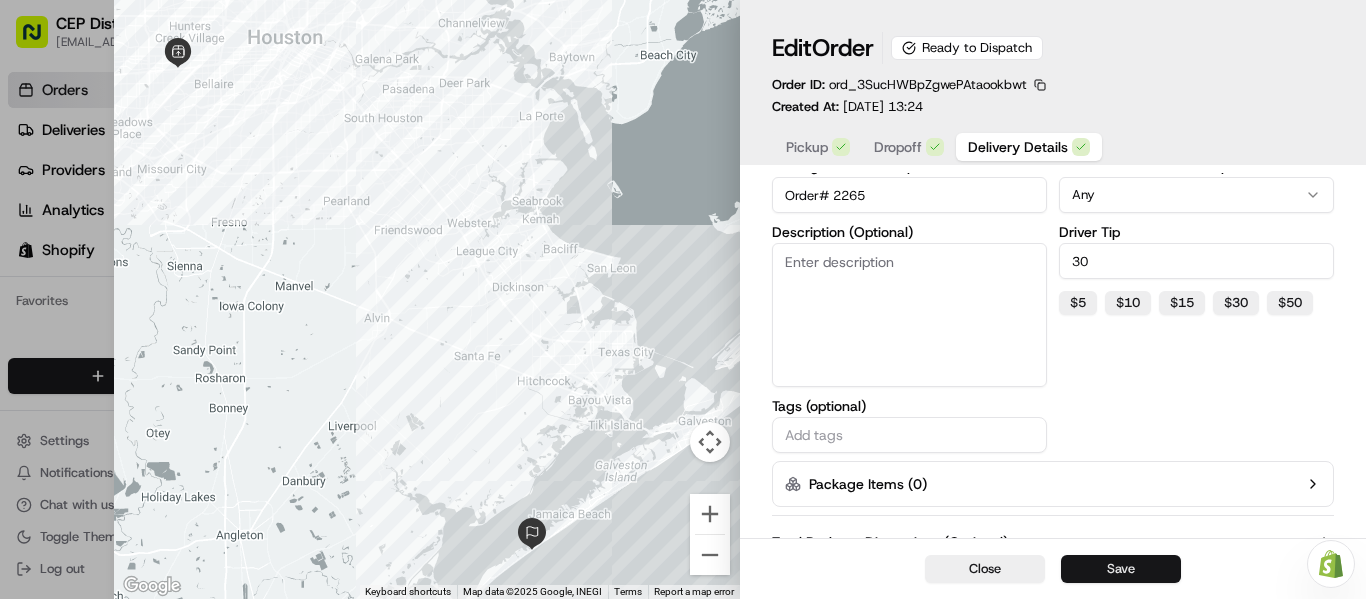click on "Save" at bounding box center [1121, 569] 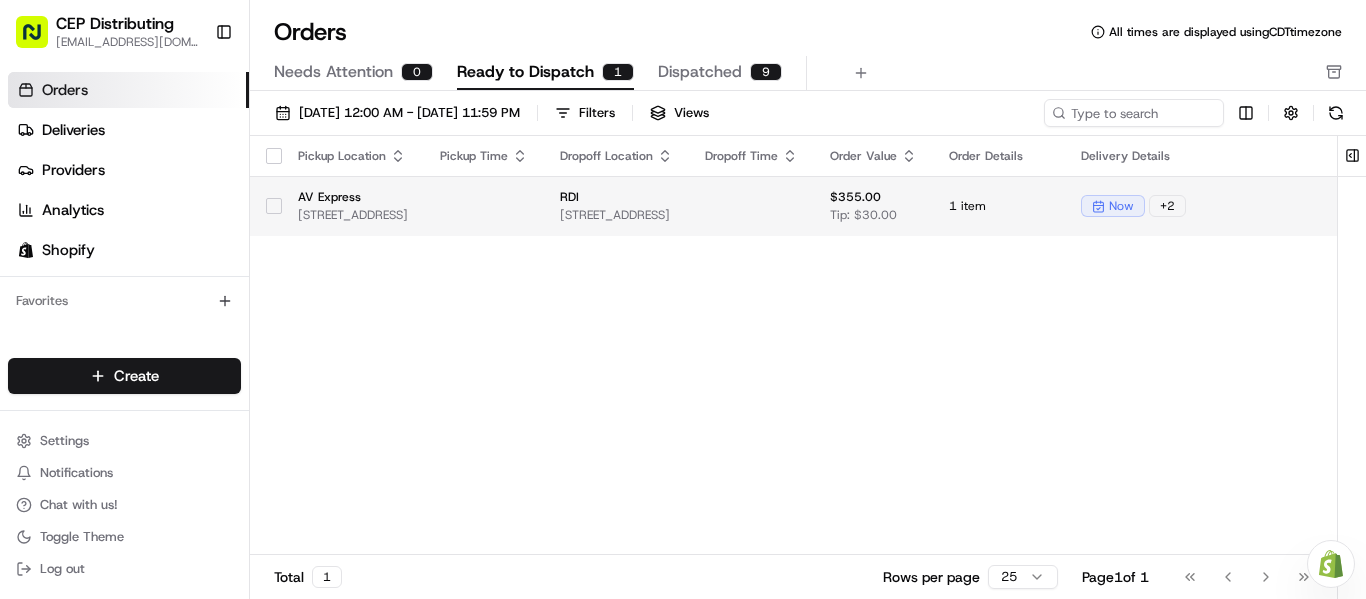click at bounding box center (274, 206) 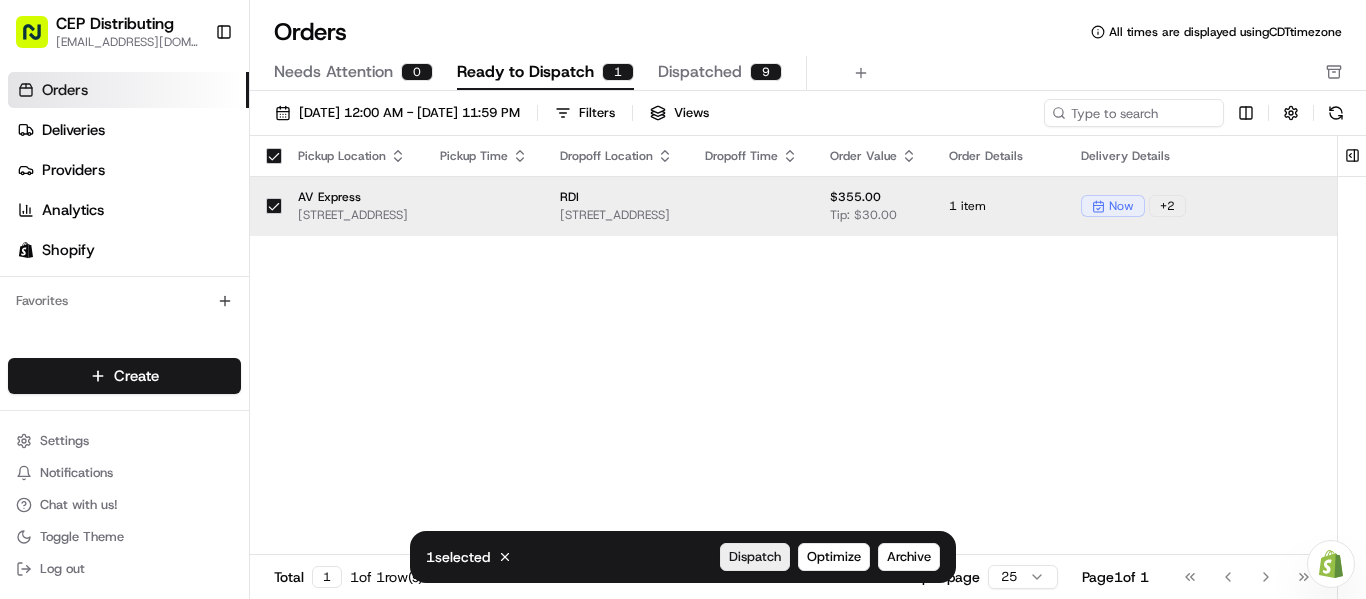 click on "Dispatch" at bounding box center (755, 557) 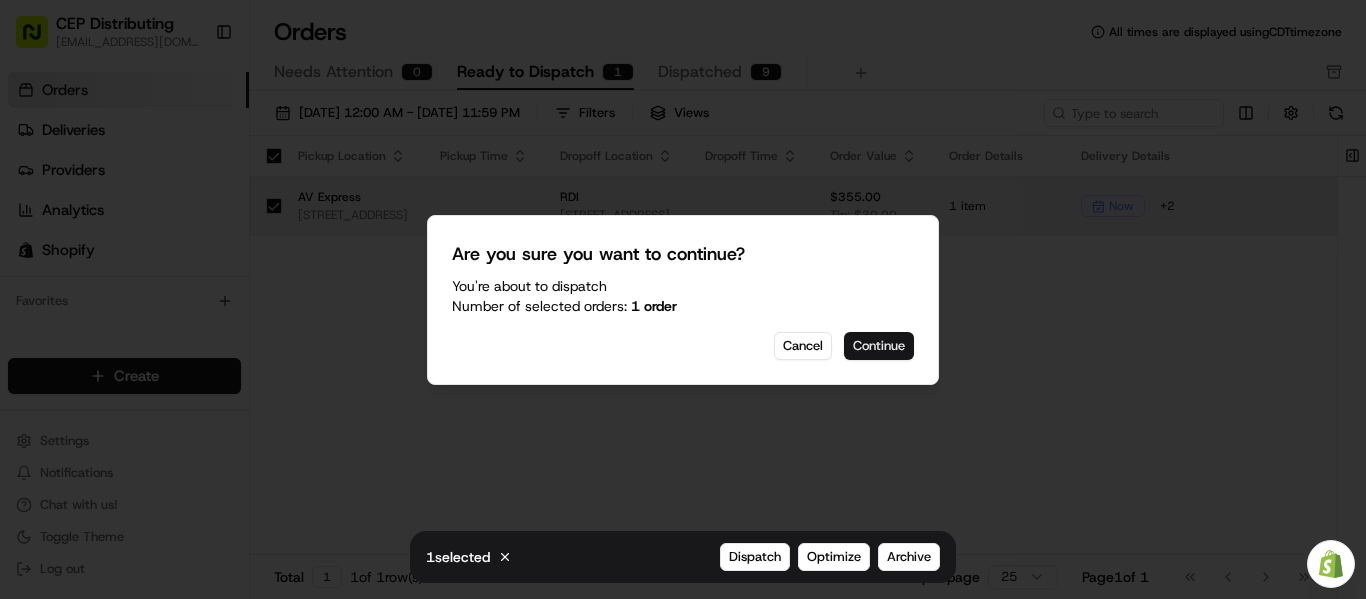 click on "Continue" at bounding box center [879, 346] 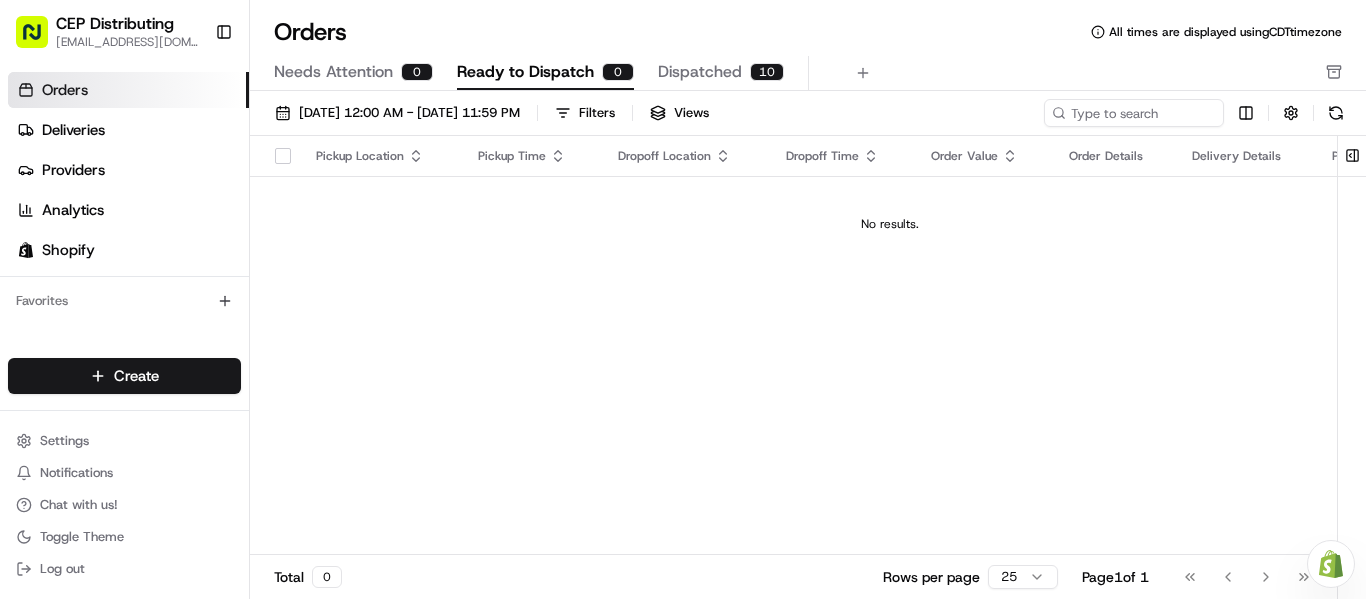 click on "Dispatched" at bounding box center (700, 72) 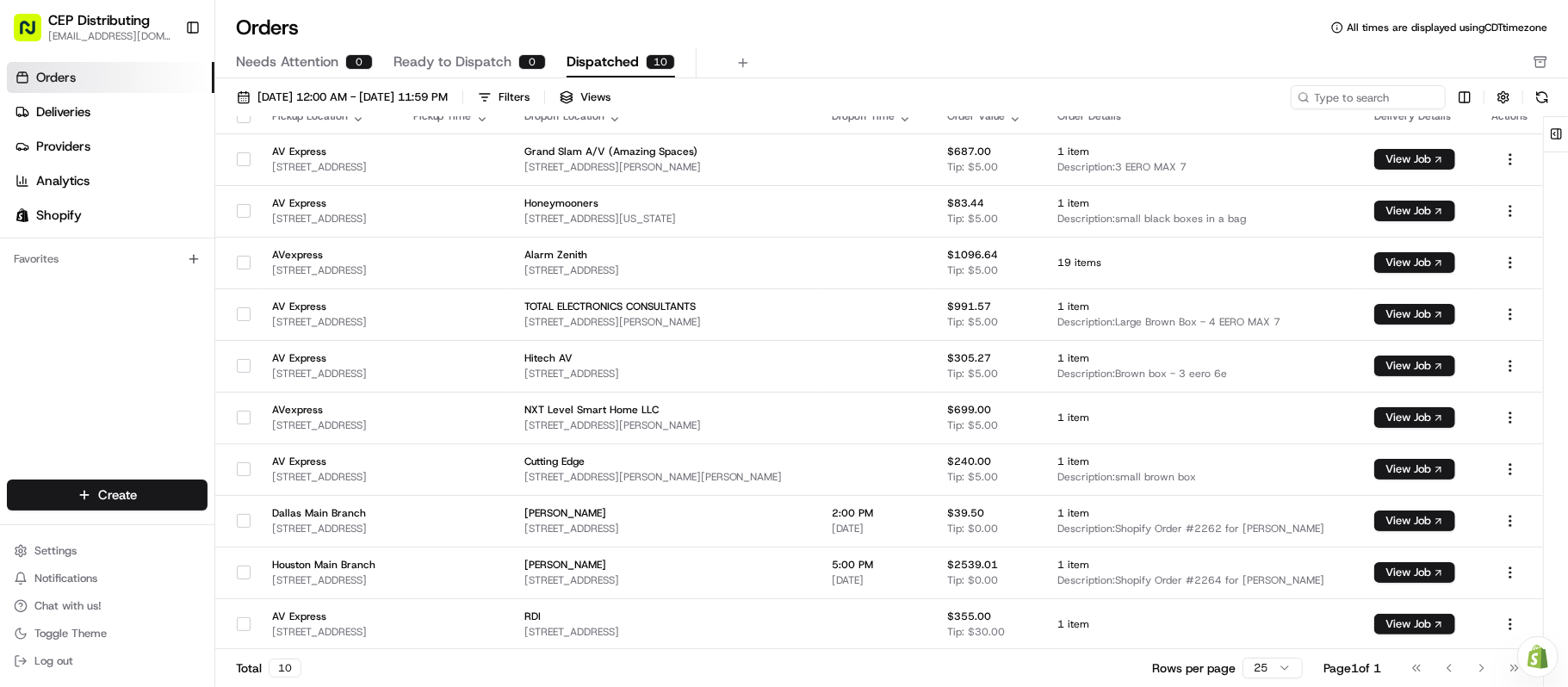 scroll, scrollTop: 0, scrollLeft: 0, axis: both 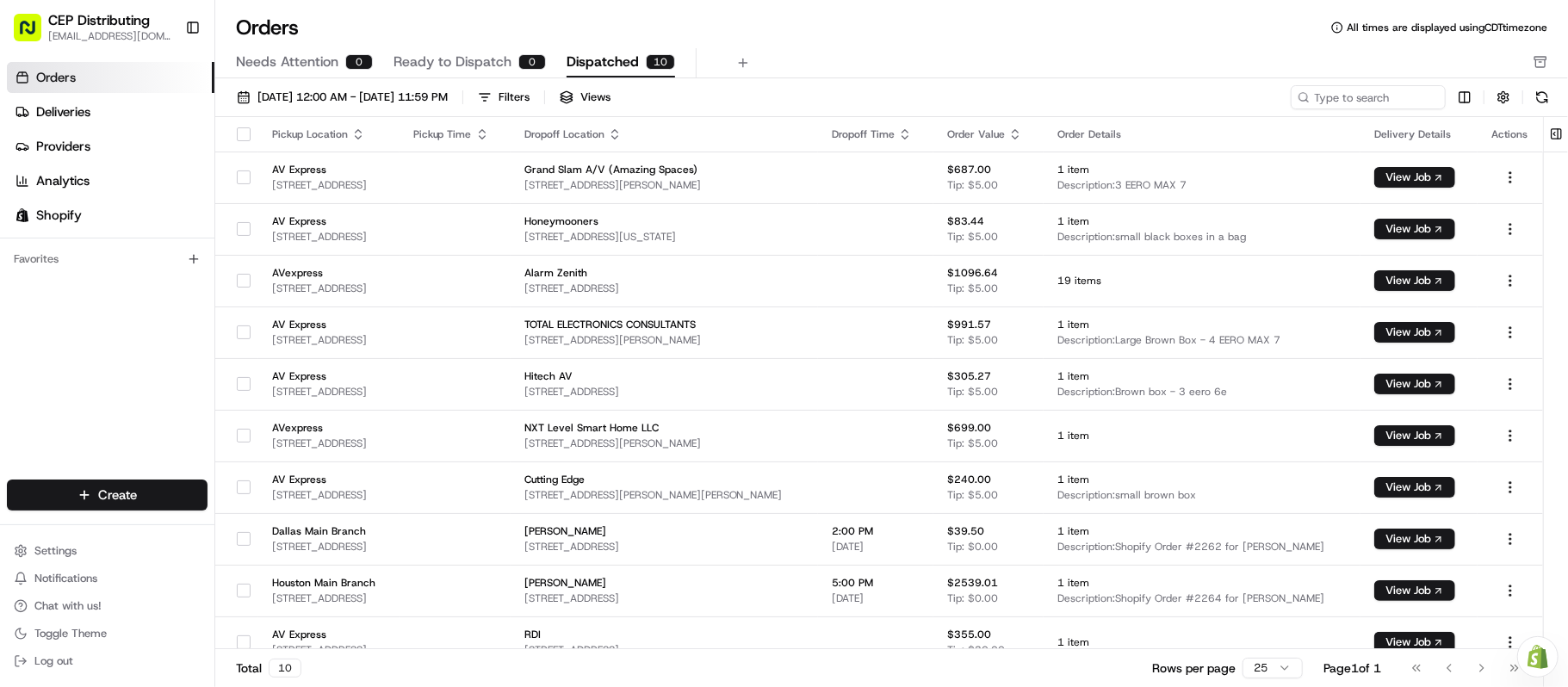 drag, startPoint x: 1096, startPoint y: 6, endPoint x: 1047, endPoint y: 38, distance: 58.5235 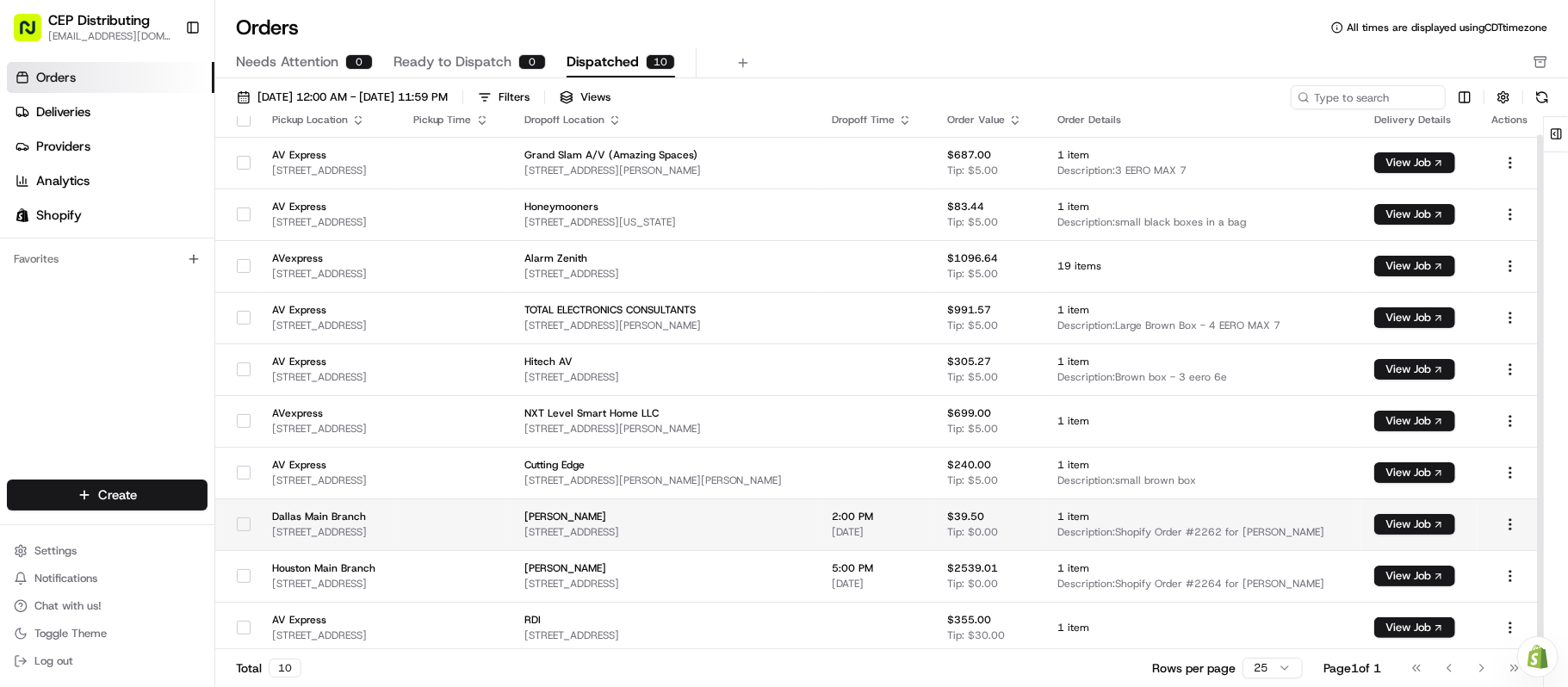 scroll, scrollTop: 18, scrollLeft: 0, axis: vertical 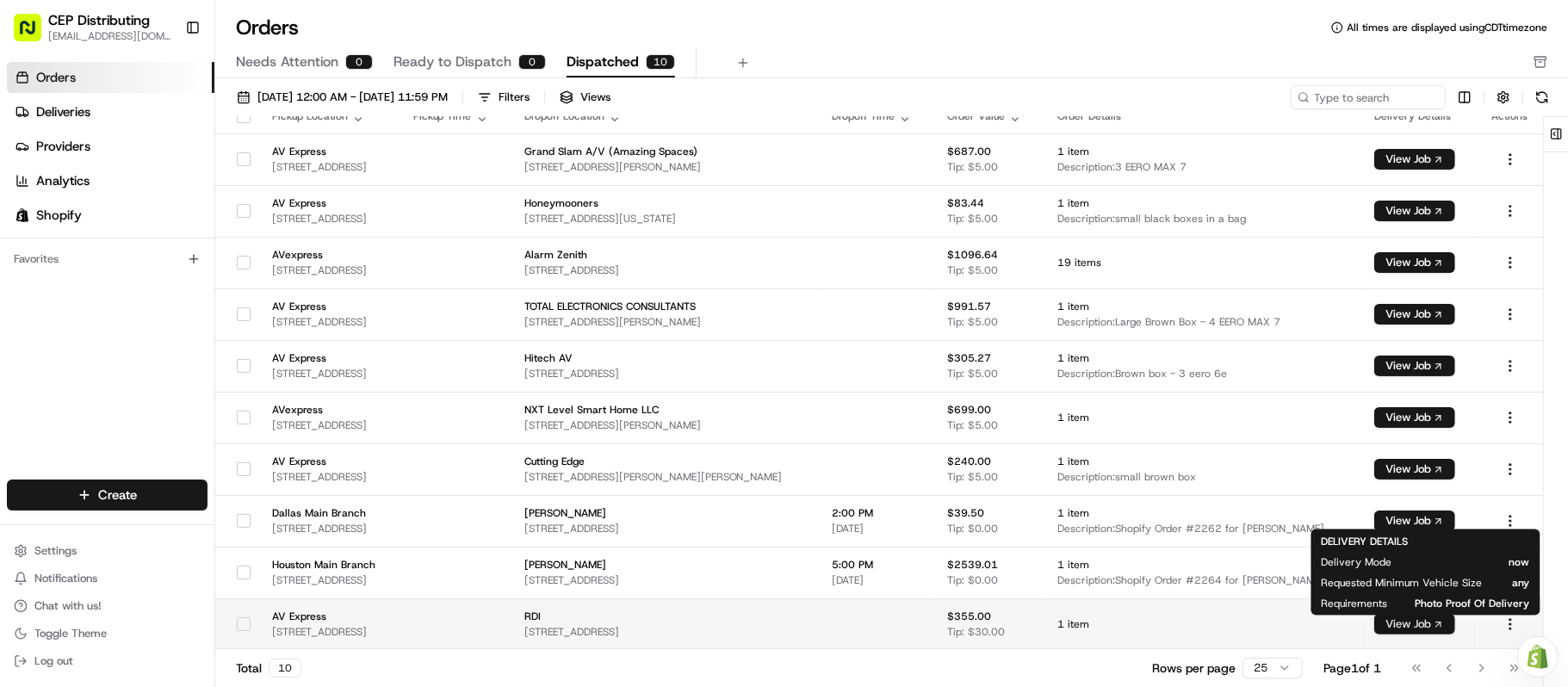 click on "View Job" at bounding box center (1415, 624) 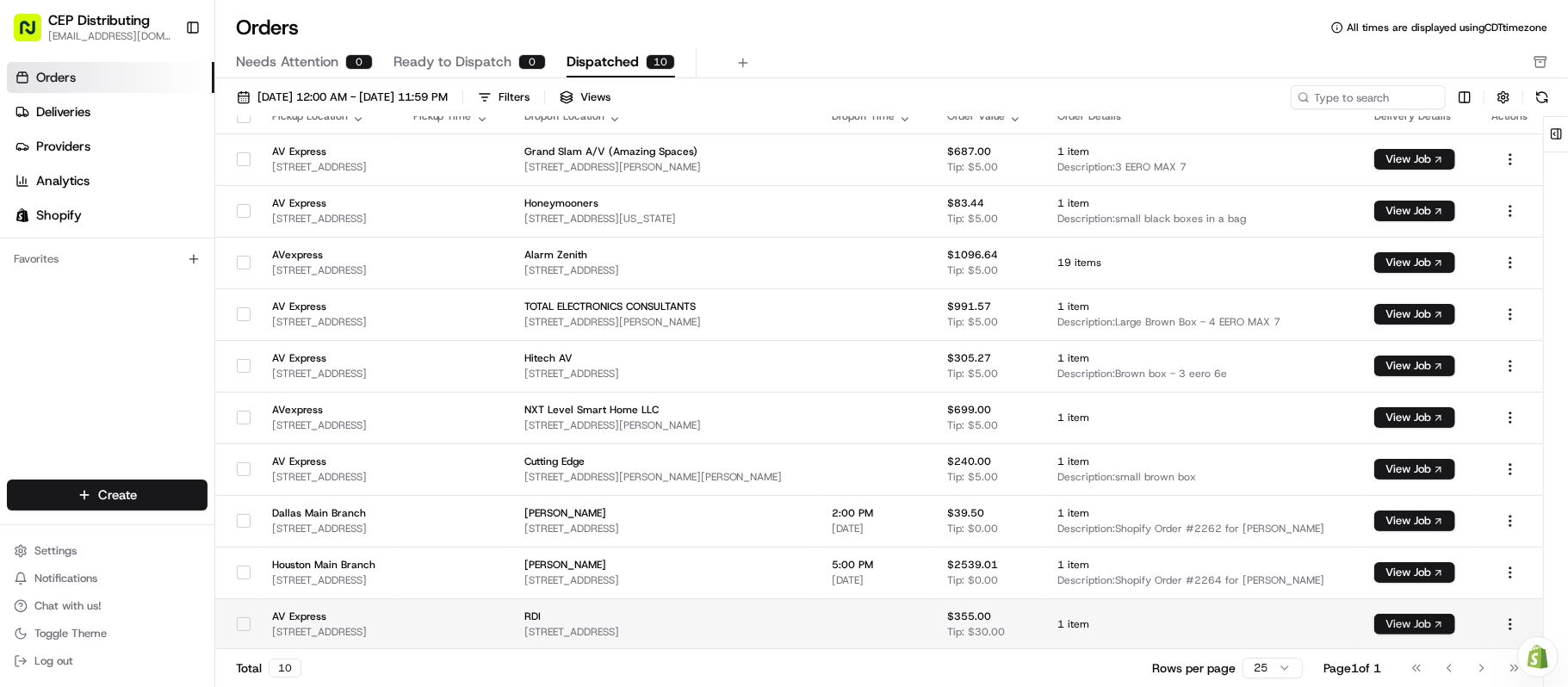 click on "View Job" at bounding box center [1415, 624] 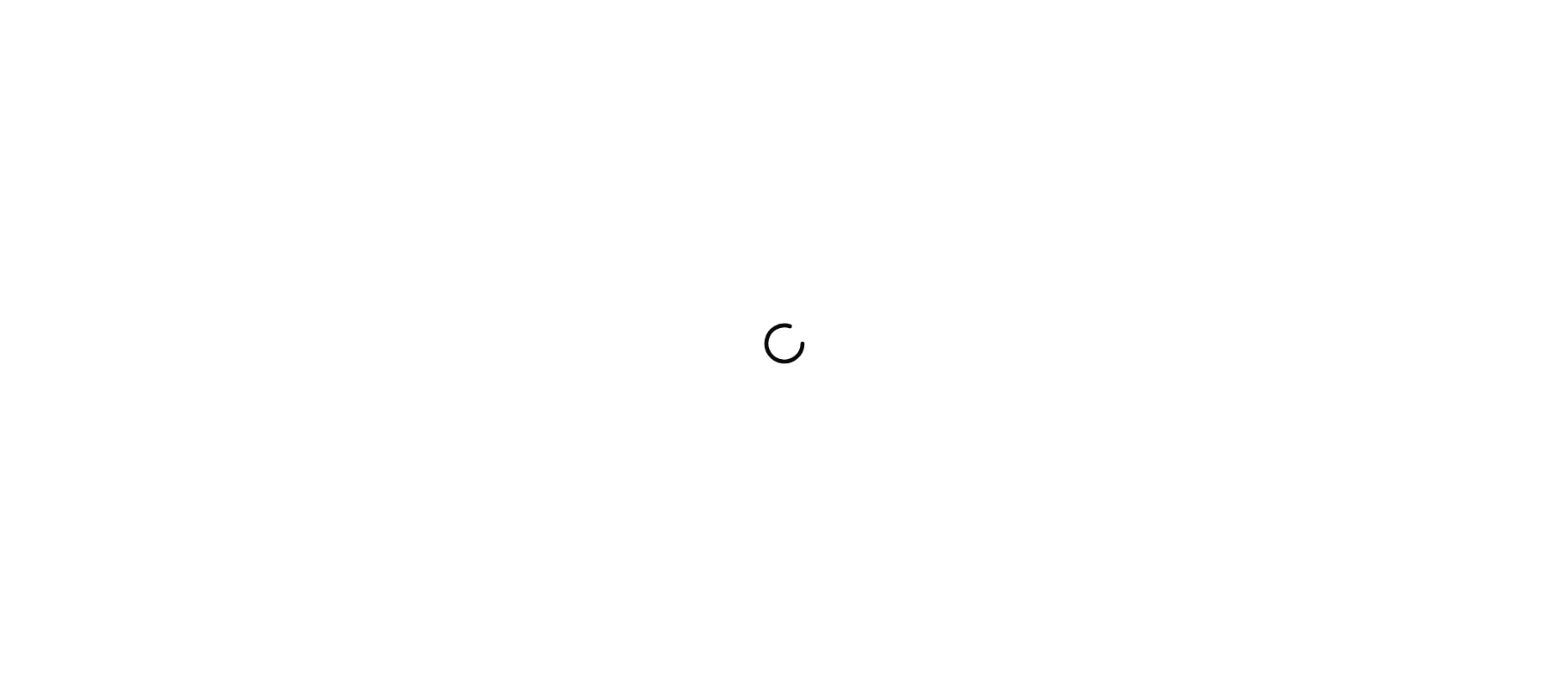 scroll, scrollTop: 0, scrollLeft: 0, axis: both 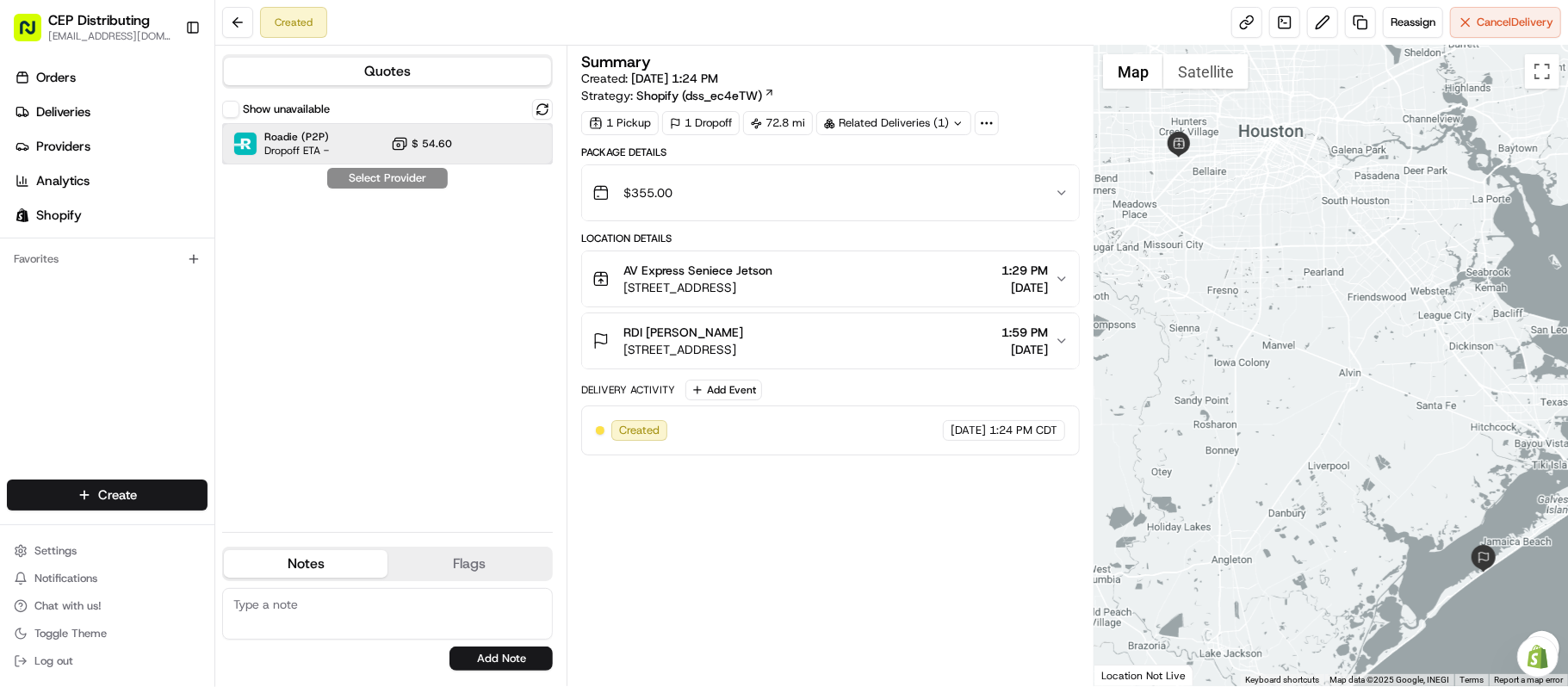click on "Roadie (P2P)" at bounding box center [296, 137] 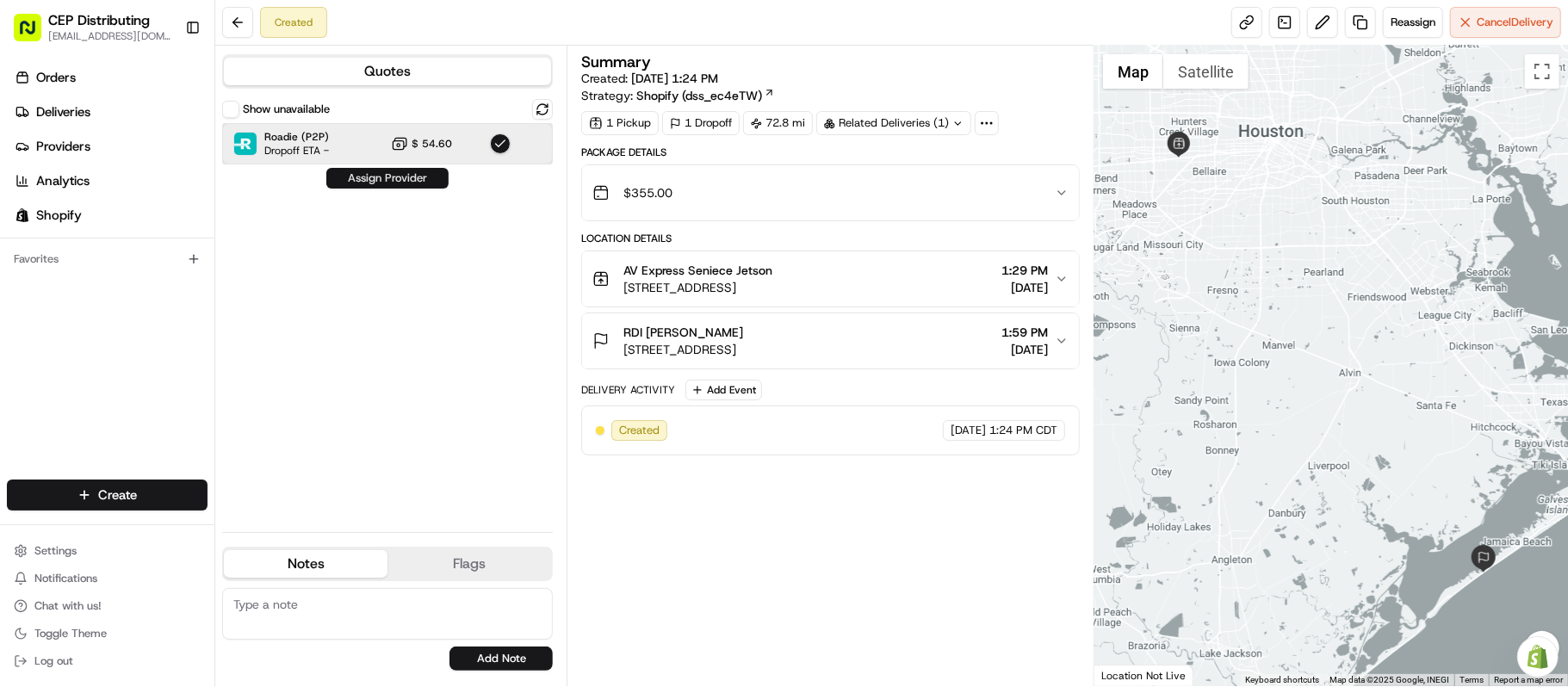 scroll, scrollTop: 0, scrollLeft: 0, axis: both 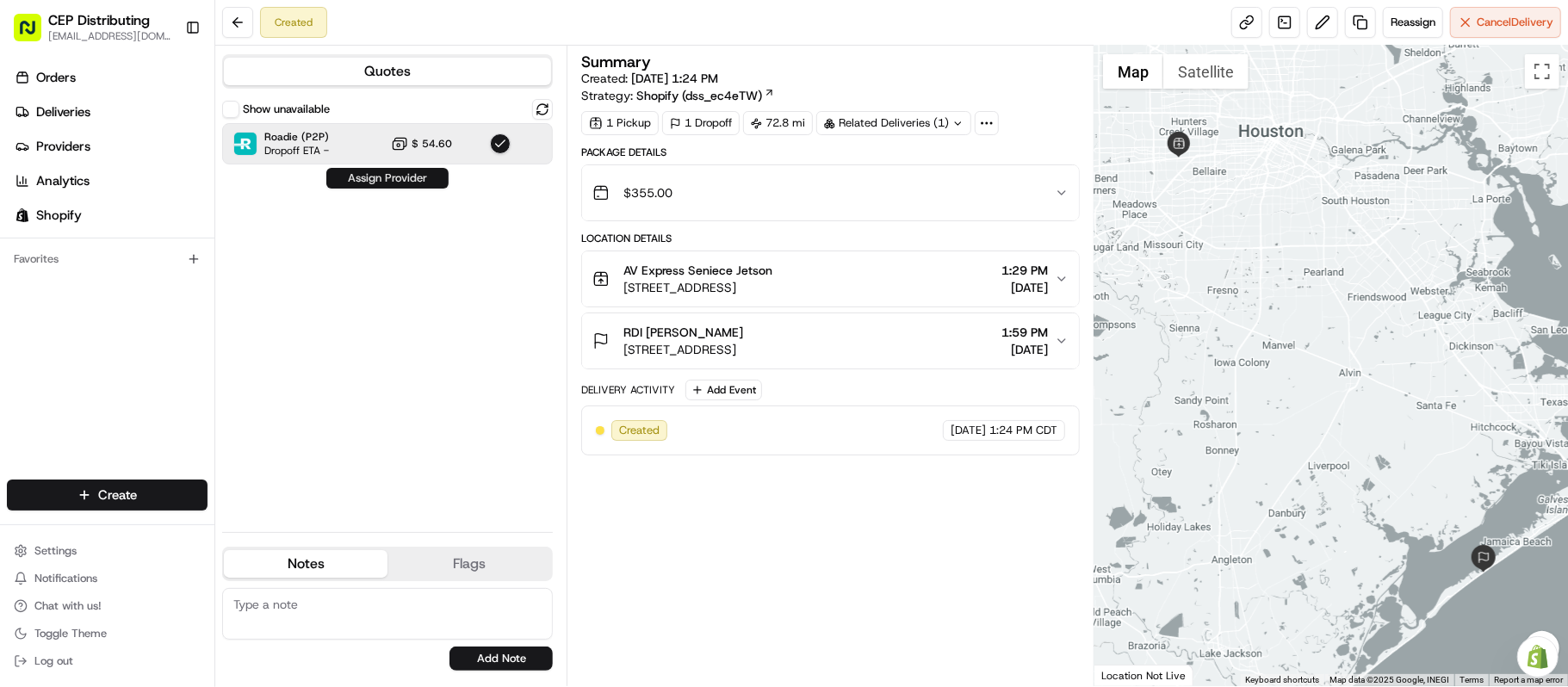 click on "Assign Provider" at bounding box center (387, 178) 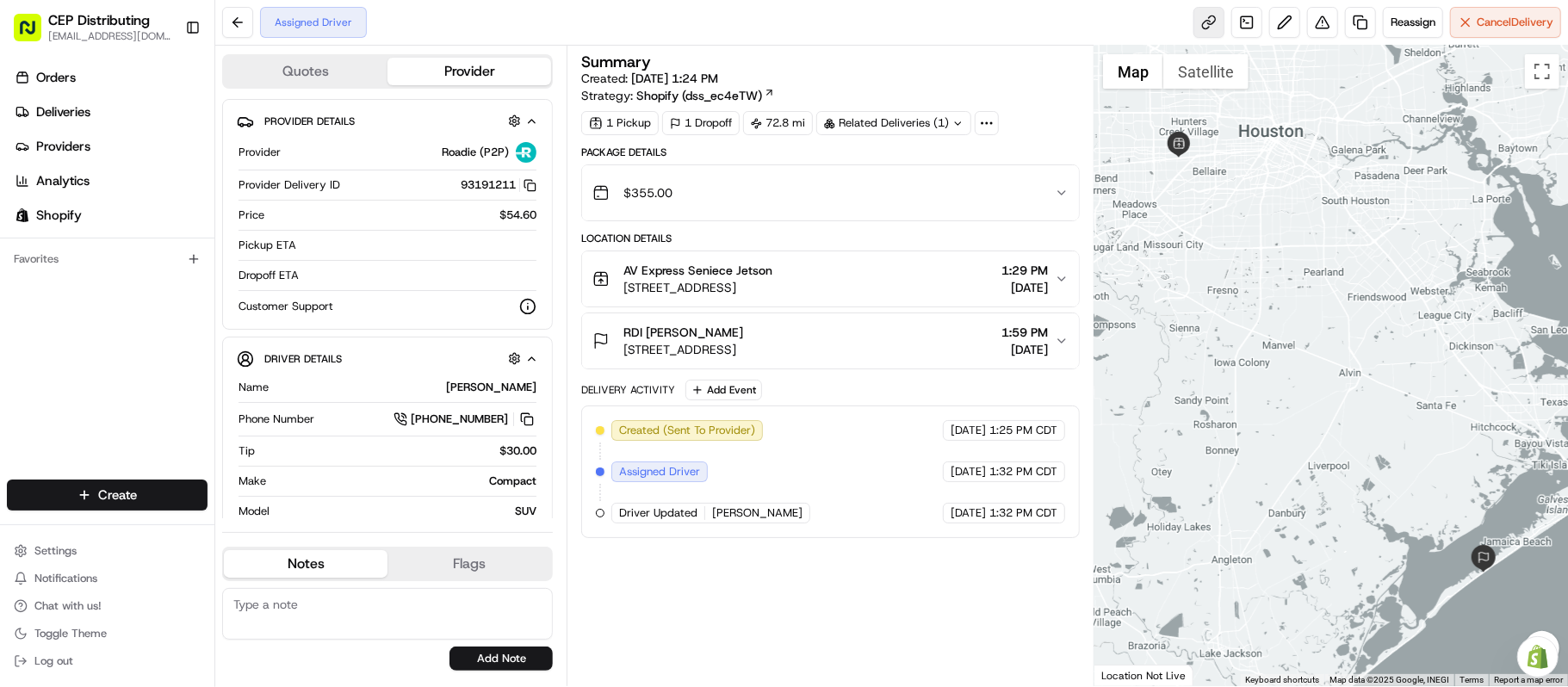 click at bounding box center (1209, 22) 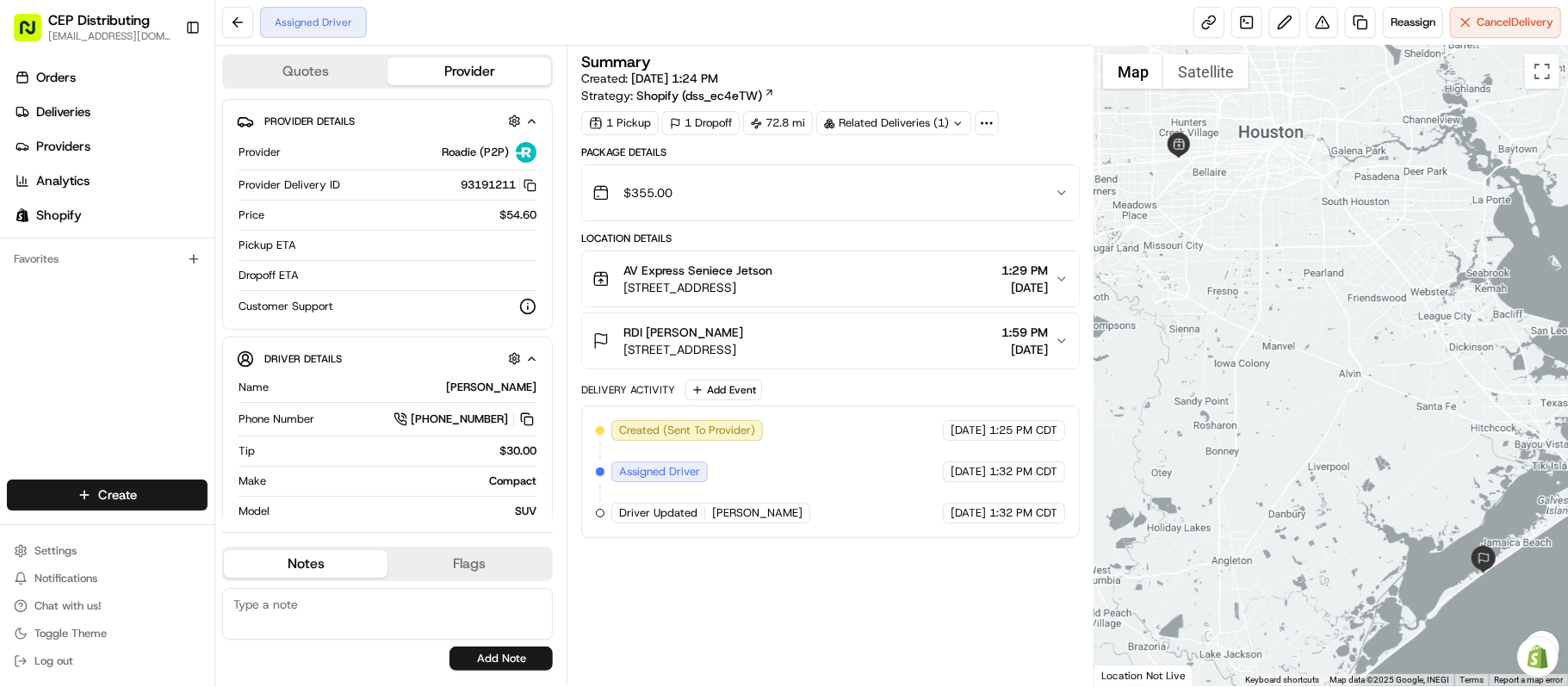 scroll, scrollTop: 0, scrollLeft: 0, axis: both 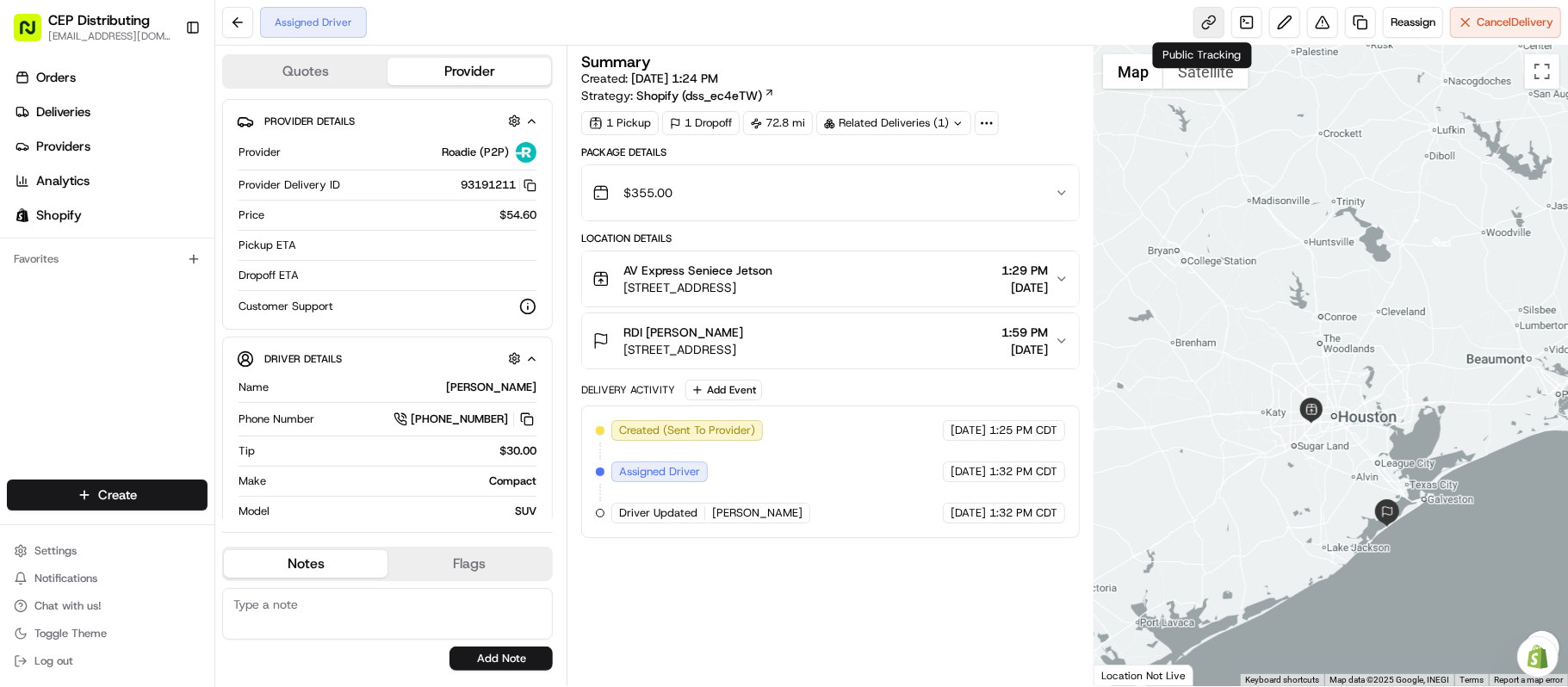 click at bounding box center (1209, 22) 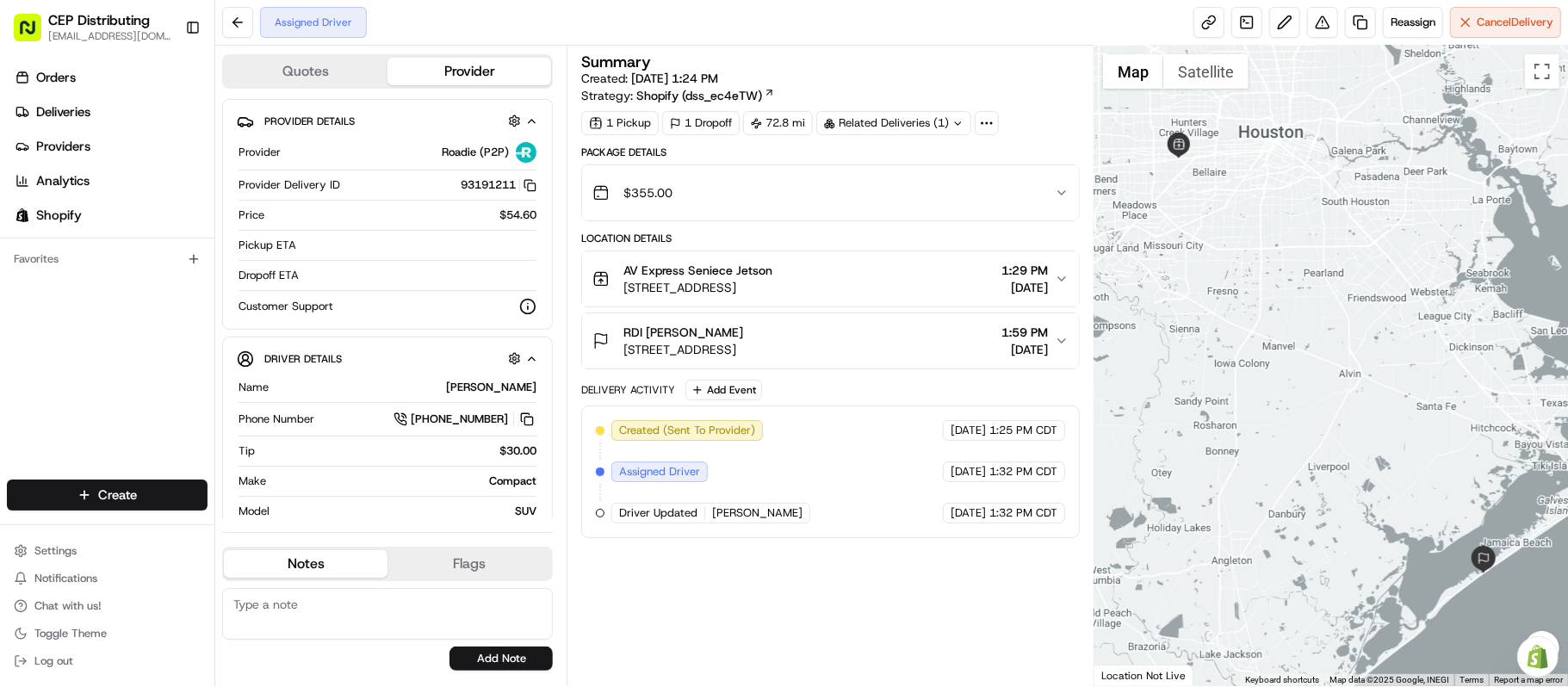 scroll, scrollTop: 0, scrollLeft: 0, axis: both 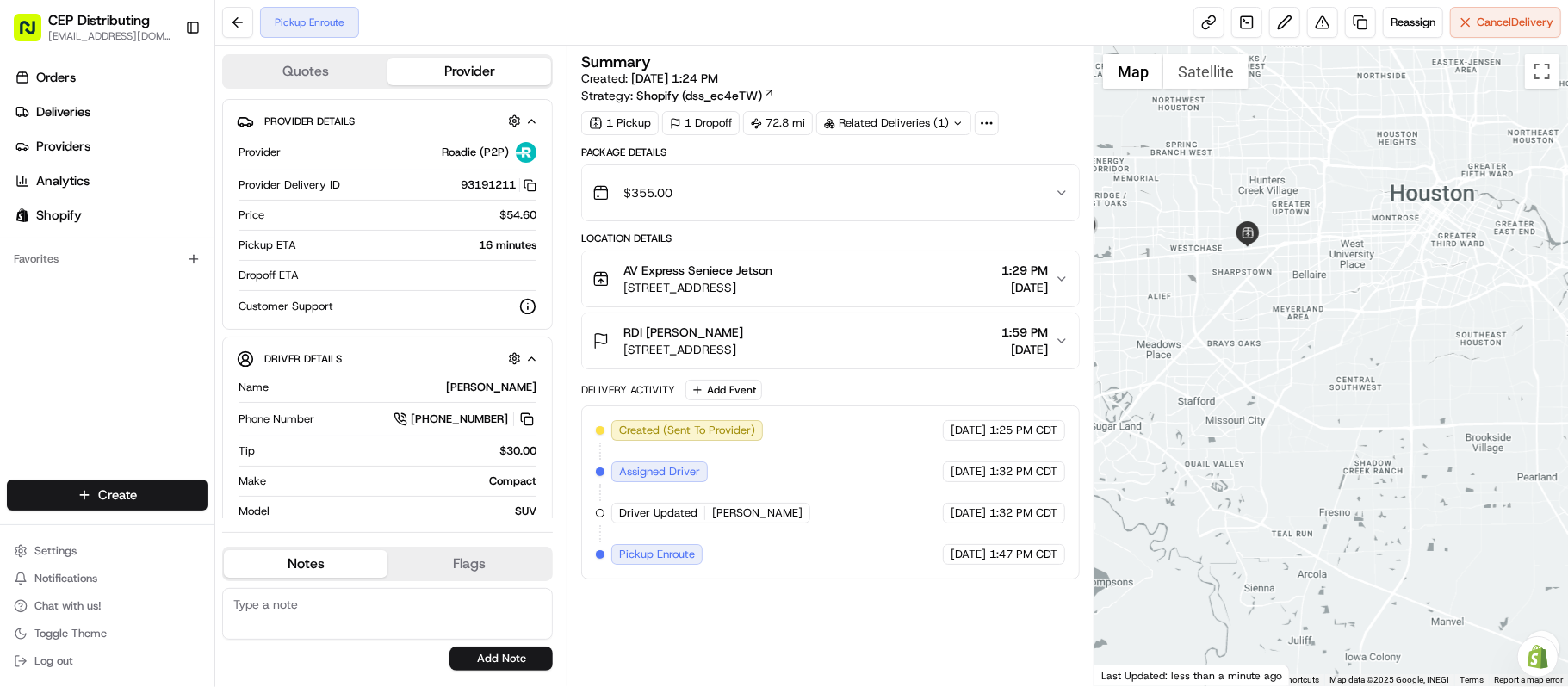 drag, startPoint x: 1269, startPoint y: 210, endPoint x: 1278, endPoint y: 406, distance: 196.2065 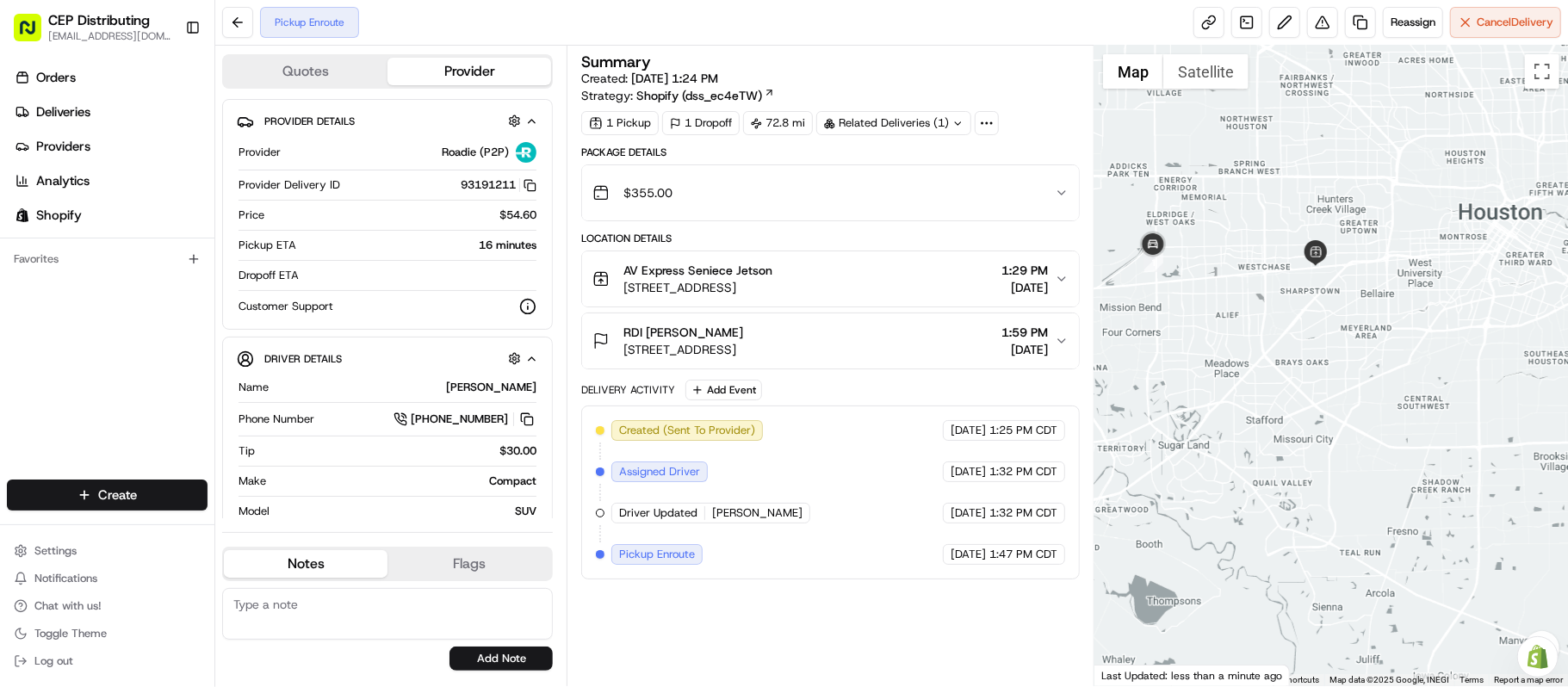drag, startPoint x: 1278, startPoint y: 321, endPoint x: 1340, endPoint y: 334, distance: 63.348244 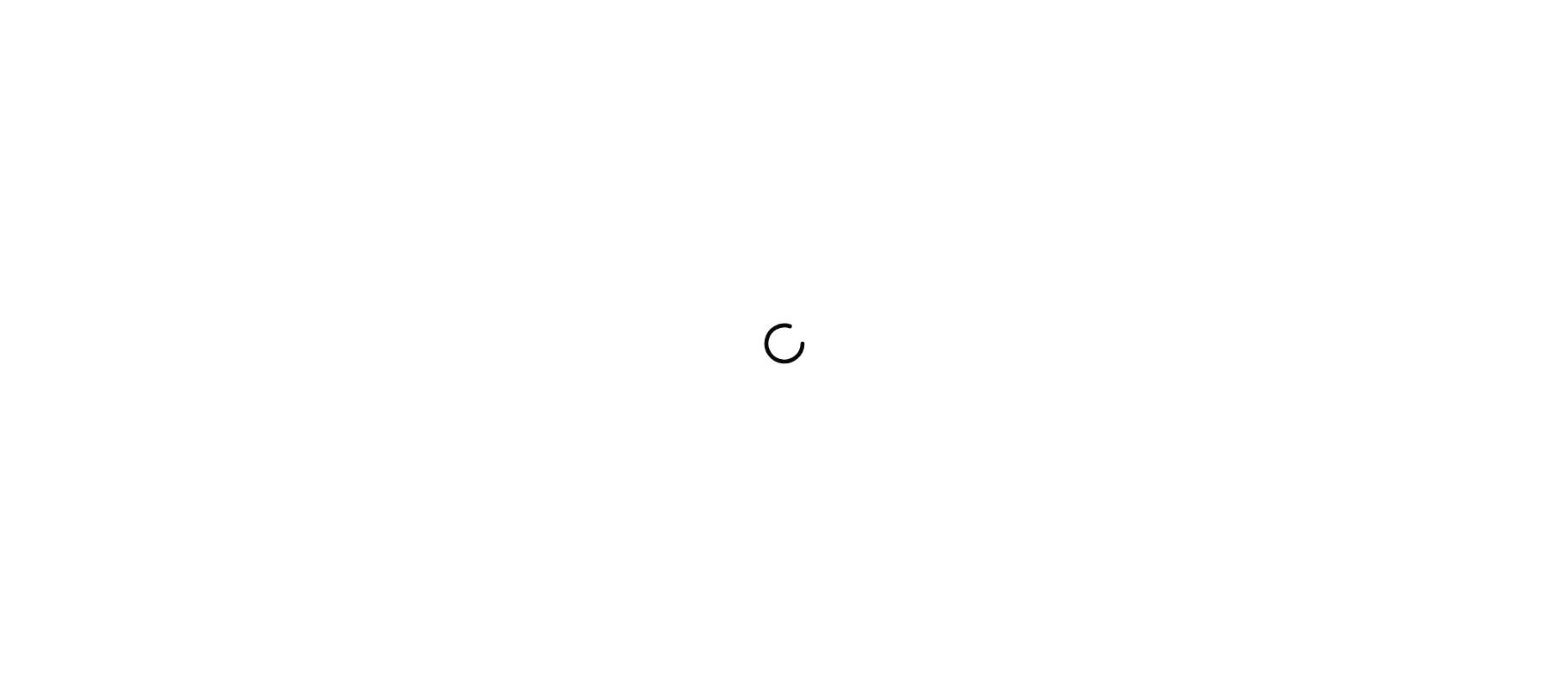 scroll, scrollTop: 0, scrollLeft: 0, axis: both 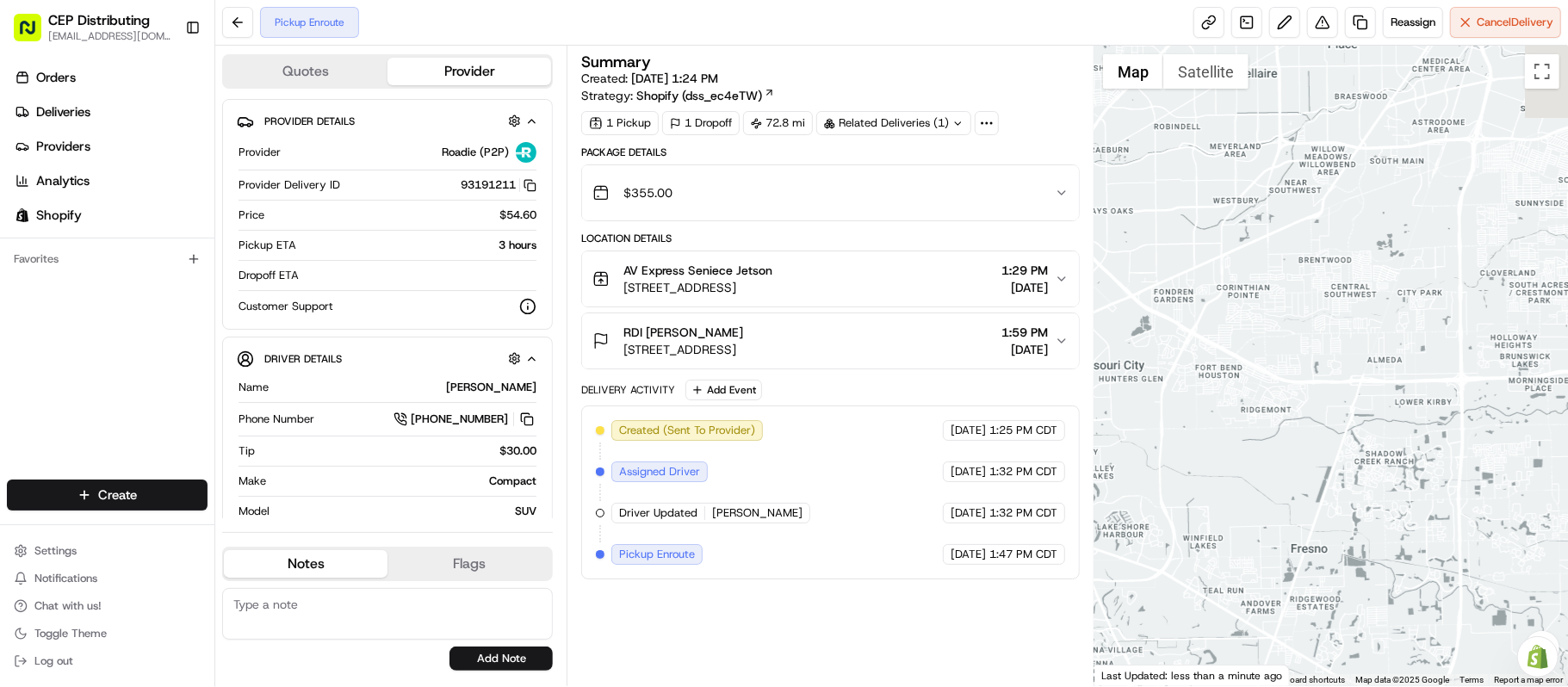 drag, startPoint x: 1289, startPoint y: 243, endPoint x: 1428, endPoint y: 420, distance: 225.05555 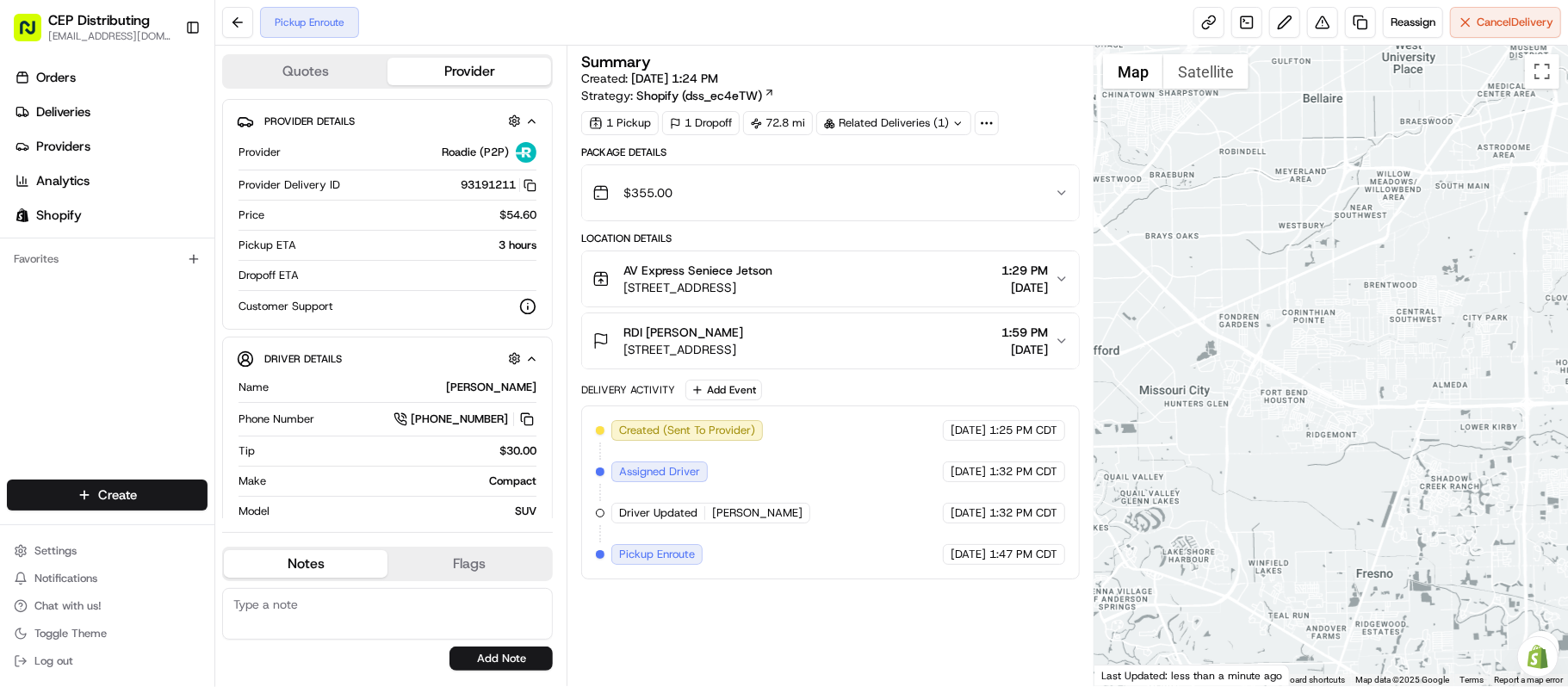 drag, startPoint x: 1306, startPoint y: 331, endPoint x: 1374, endPoint y: 356, distance: 72.44998 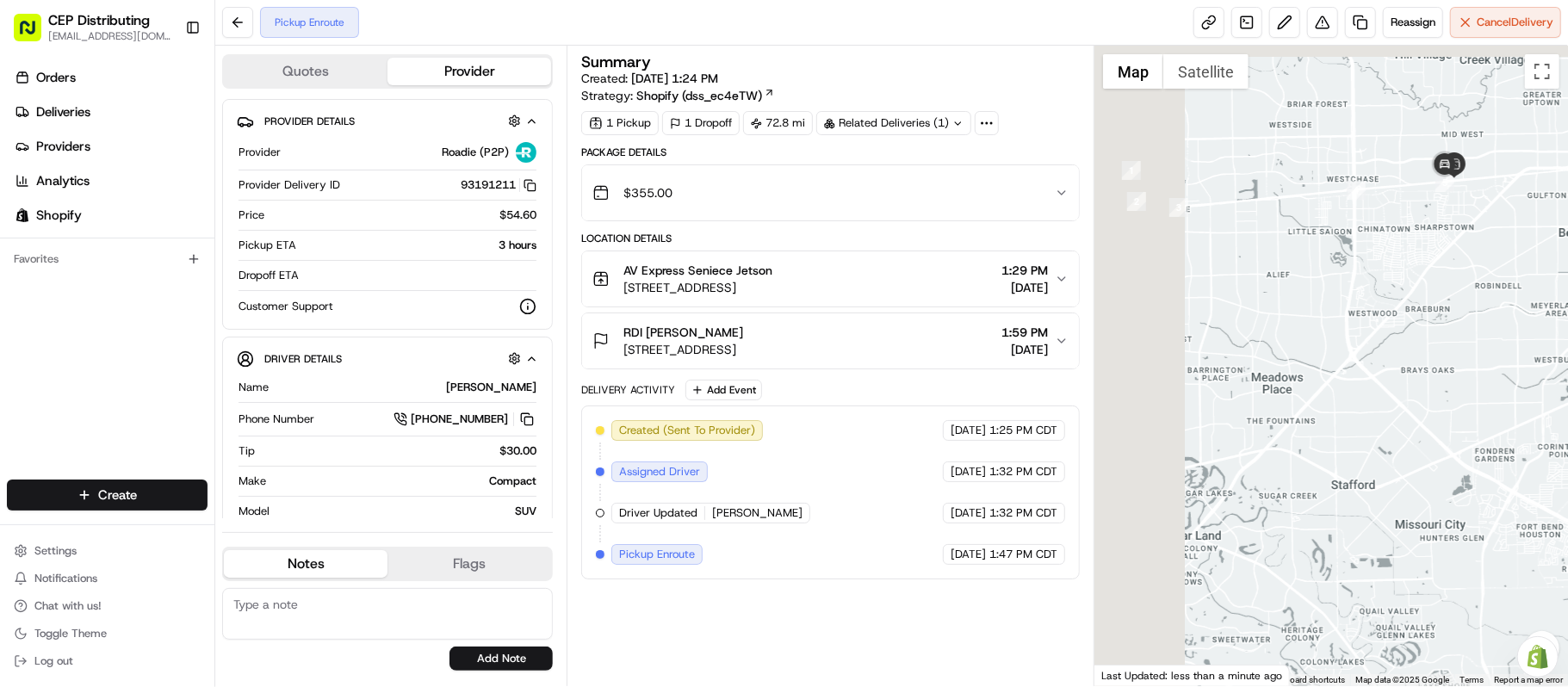 drag, startPoint x: 1281, startPoint y: 283, endPoint x: 1530, endPoint y: 393, distance: 272.215 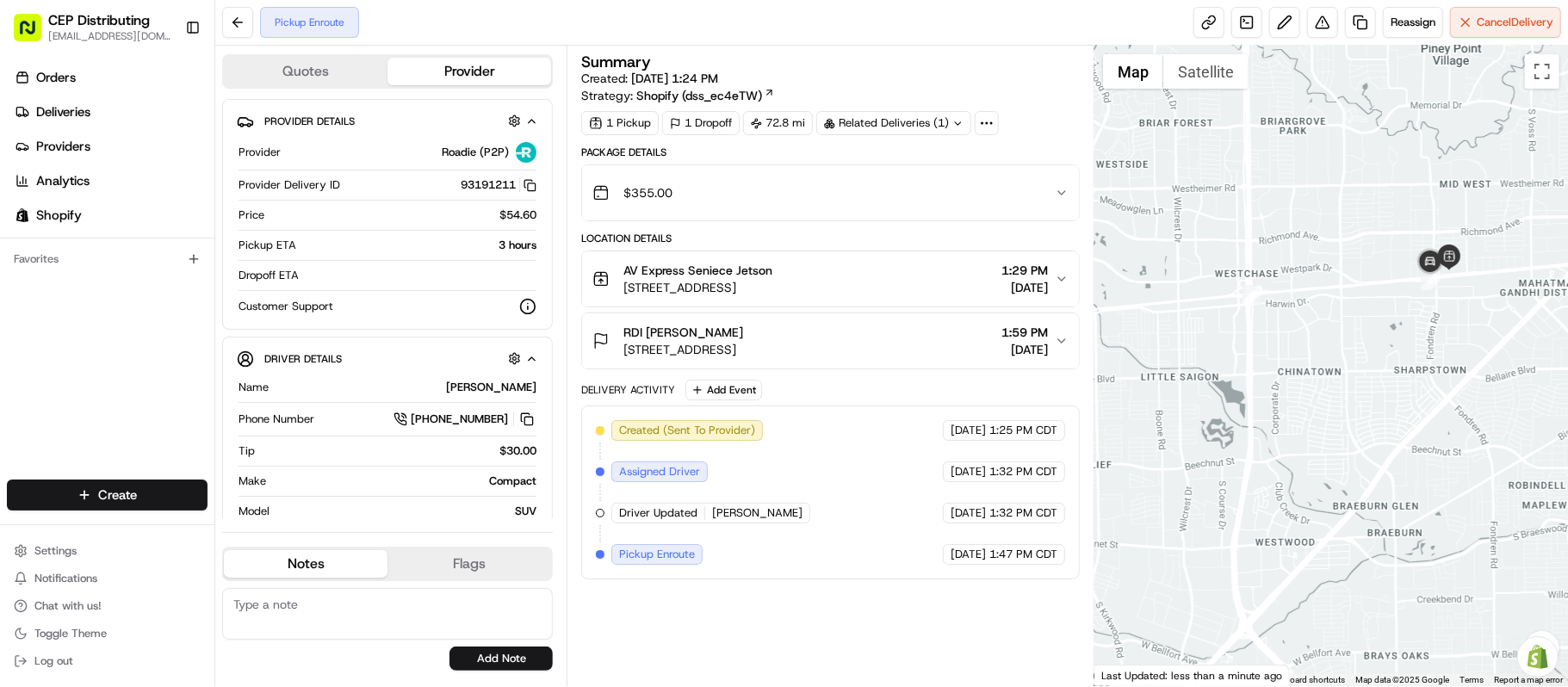 drag, startPoint x: 1407, startPoint y: 139, endPoint x: 1421, endPoint y: 434, distance: 295.332 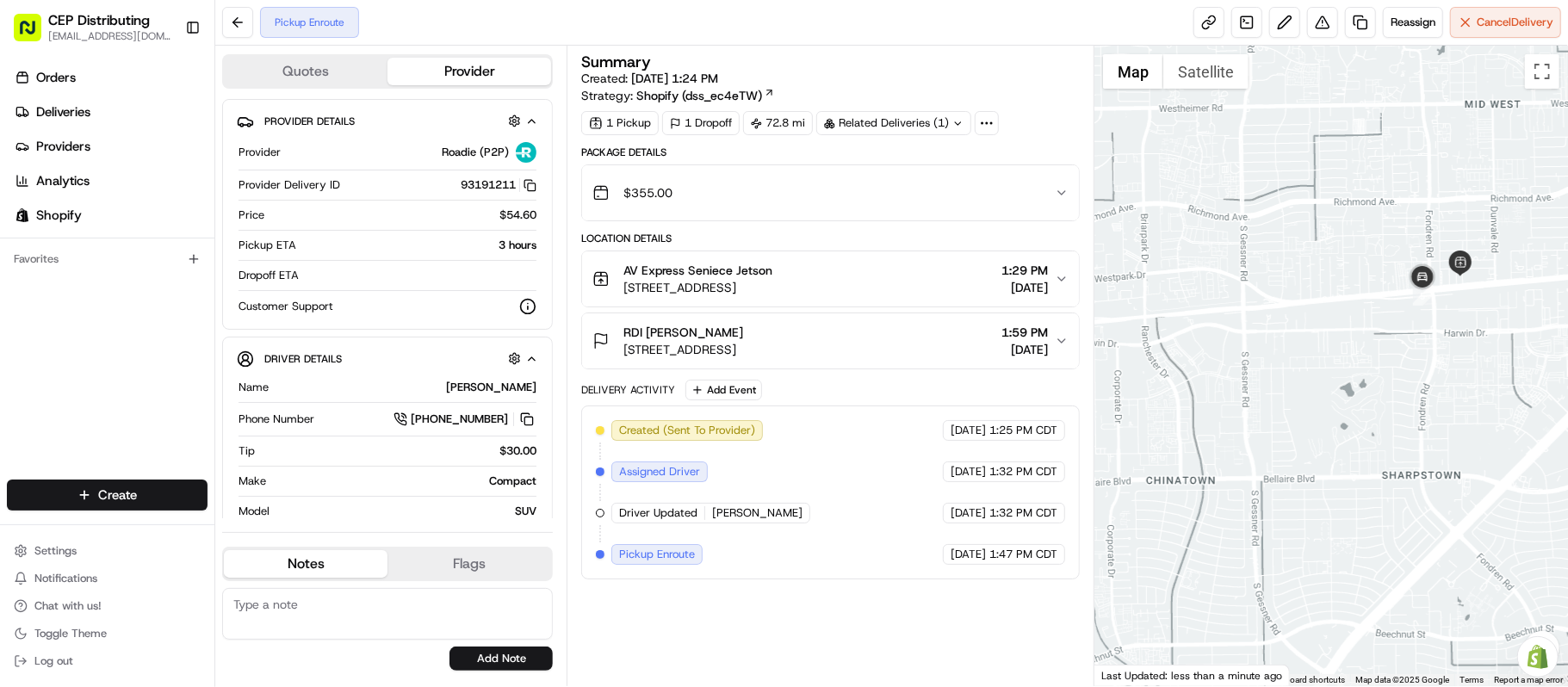 drag, startPoint x: 1448, startPoint y: 343, endPoint x: 1423, endPoint y: 408, distance: 69.64194 